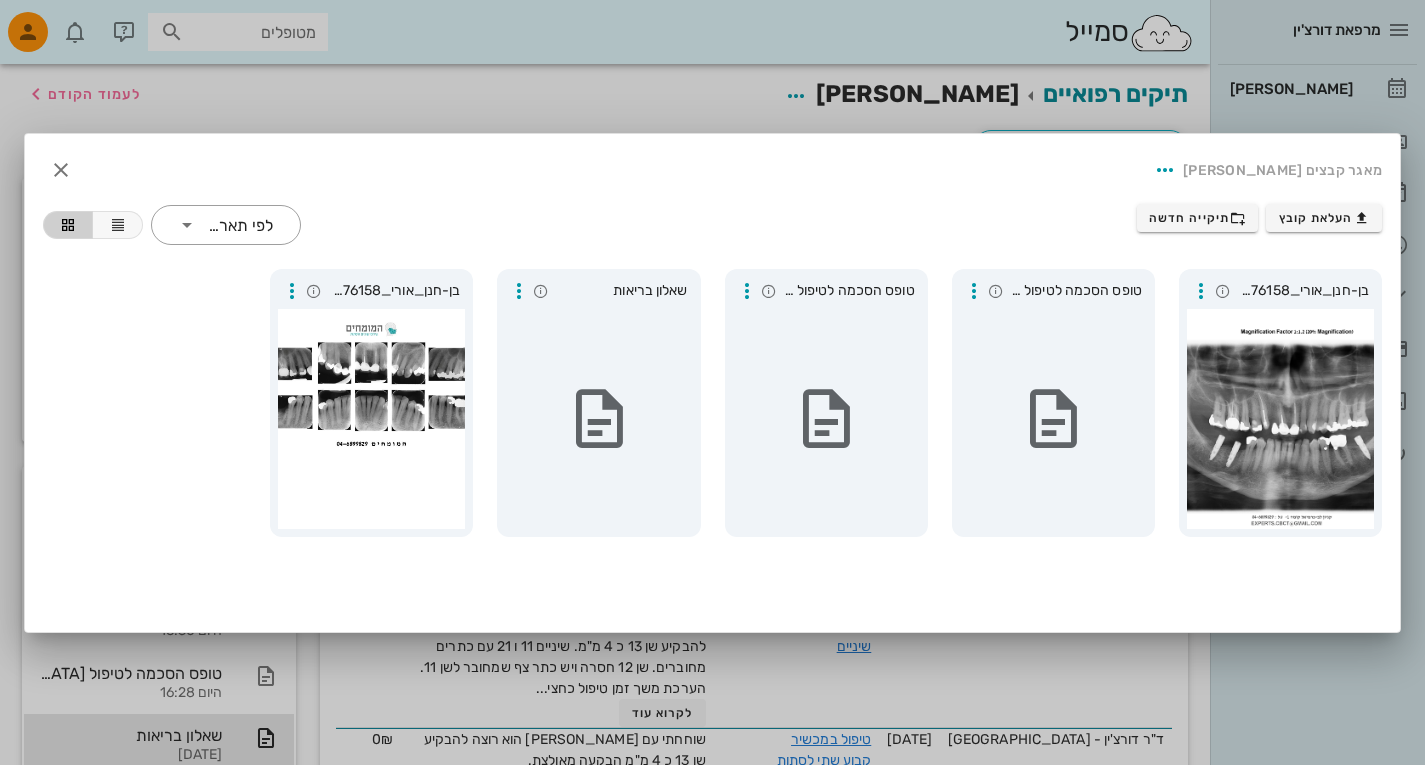 scroll, scrollTop: 52, scrollLeft: 0, axis: vertical 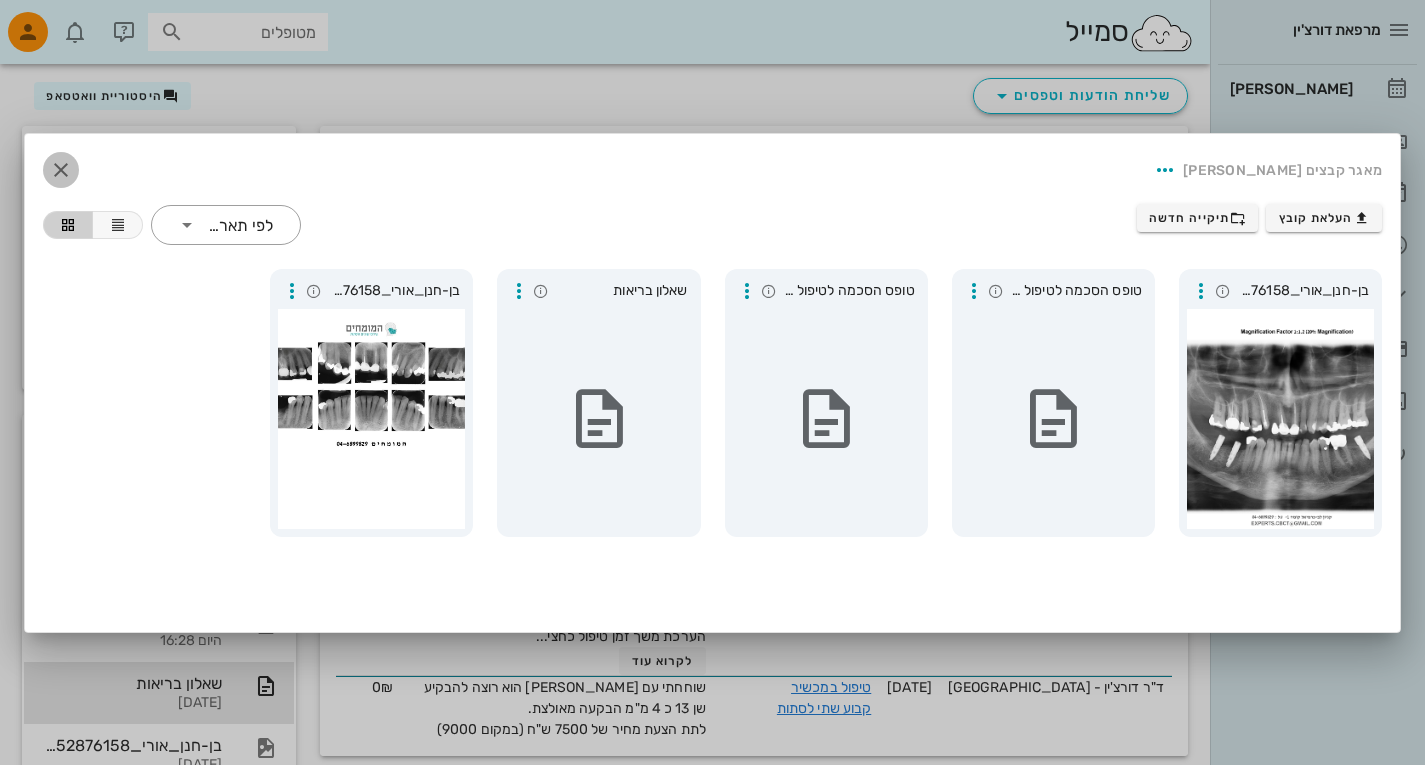 click at bounding box center [61, 170] 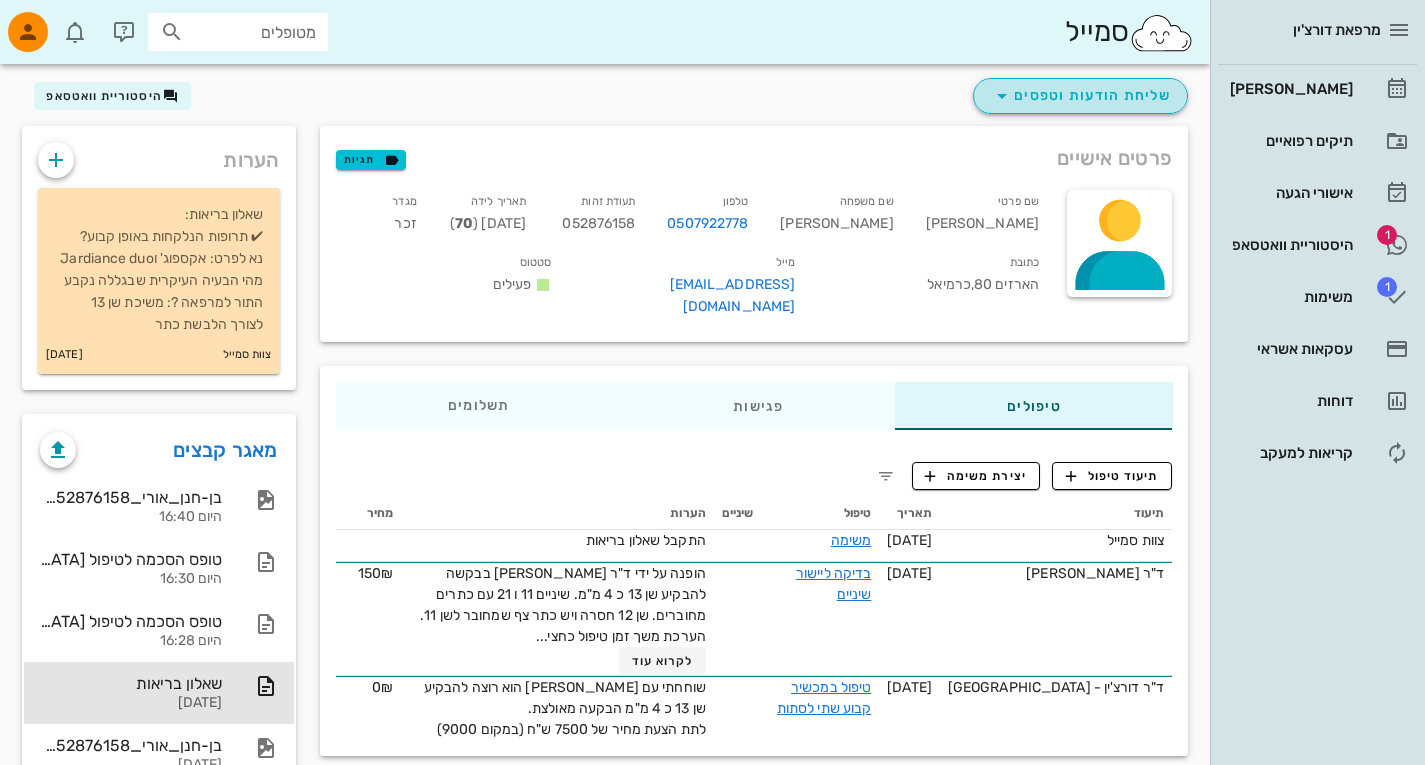 click on "שליחת הודעות וטפסים" at bounding box center (1080, 96) 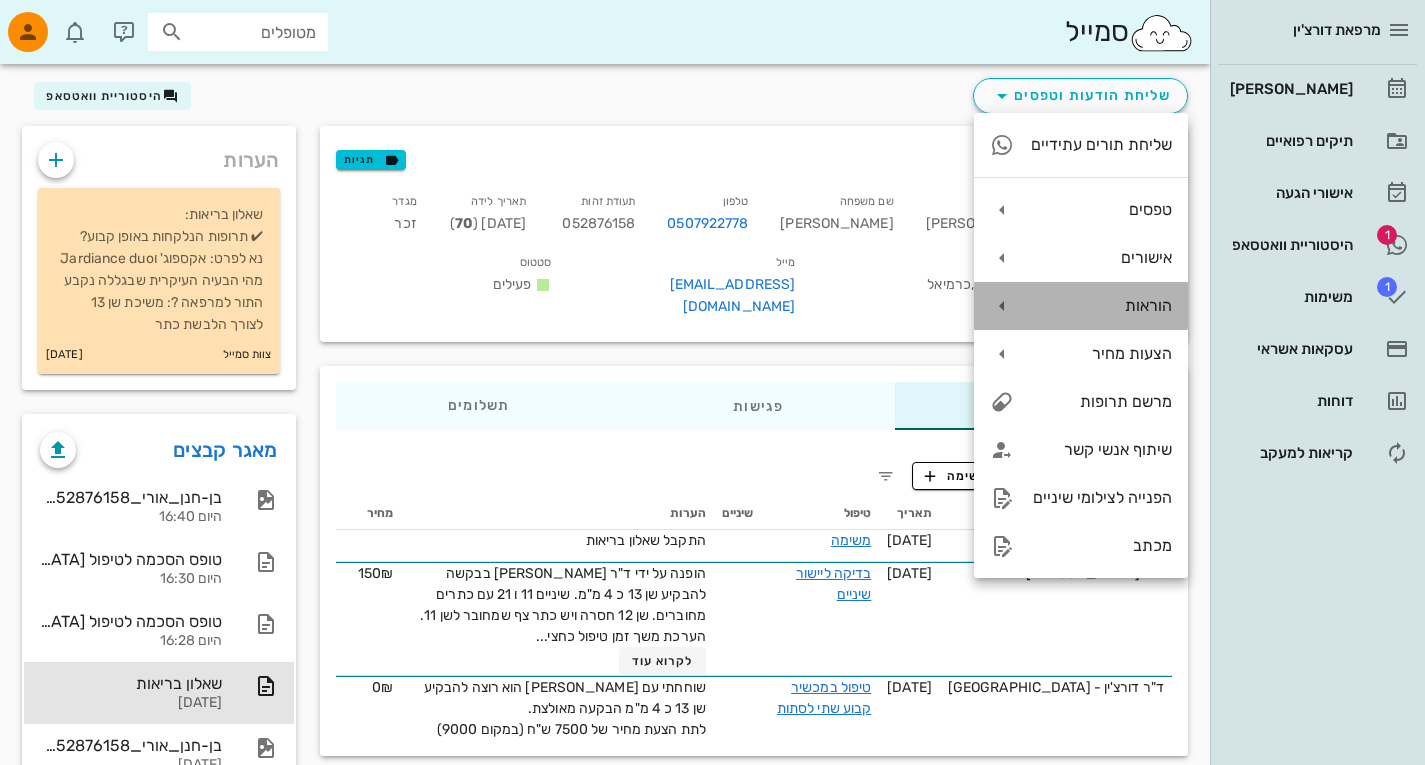 click on "הוראות" at bounding box center [1101, 305] 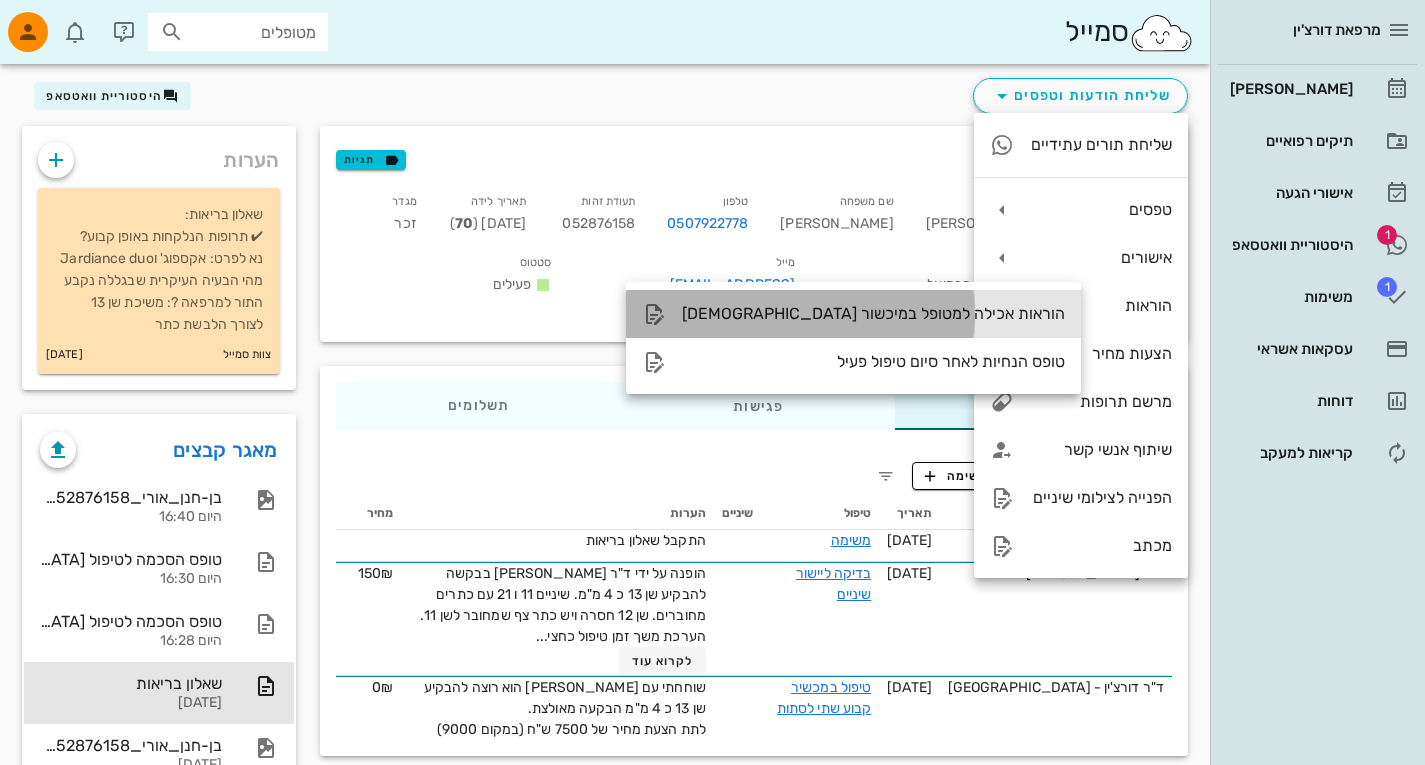 click on "הוראות אכילה למטופל במיכשור [DEMOGRAPHIC_DATA]" at bounding box center [873, 313] 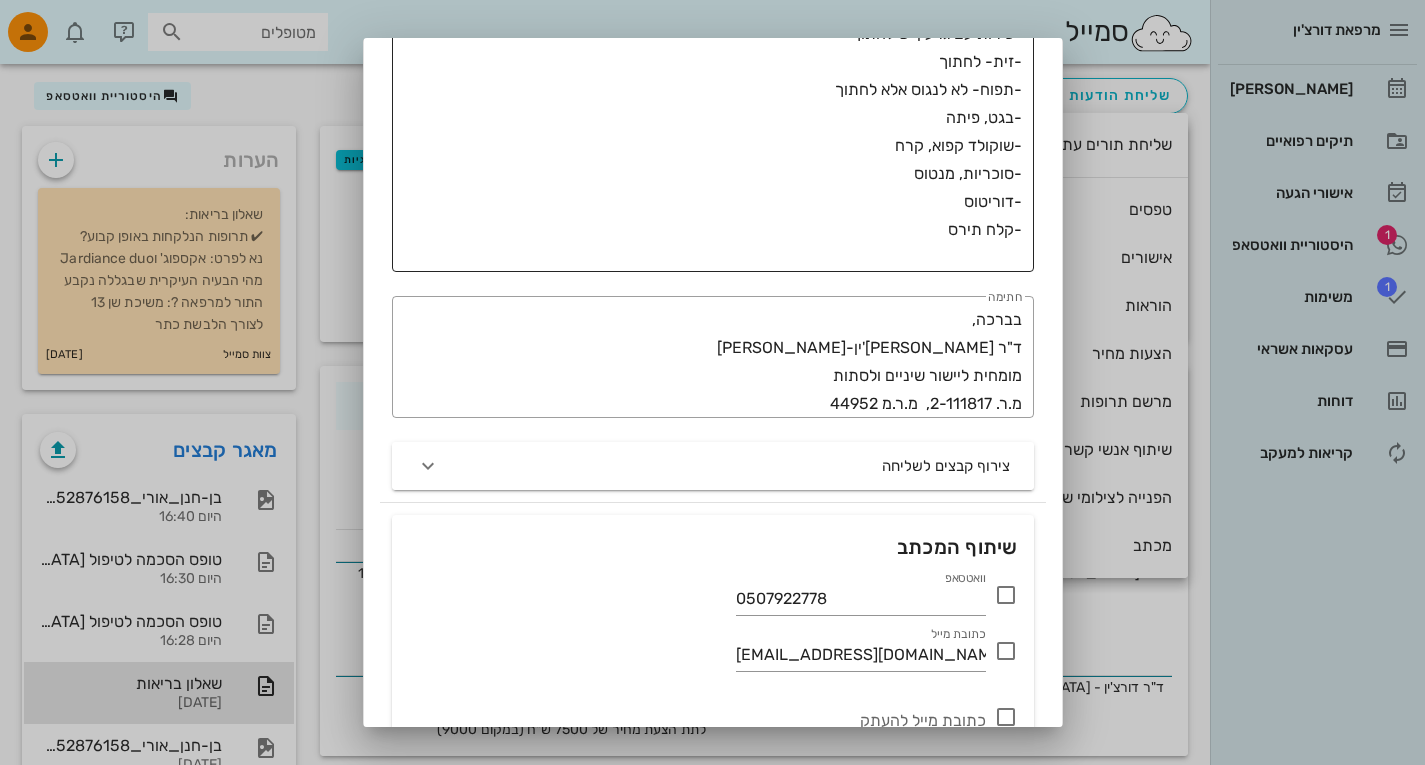 scroll, scrollTop: 824, scrollLeft: 0, axis: vertical 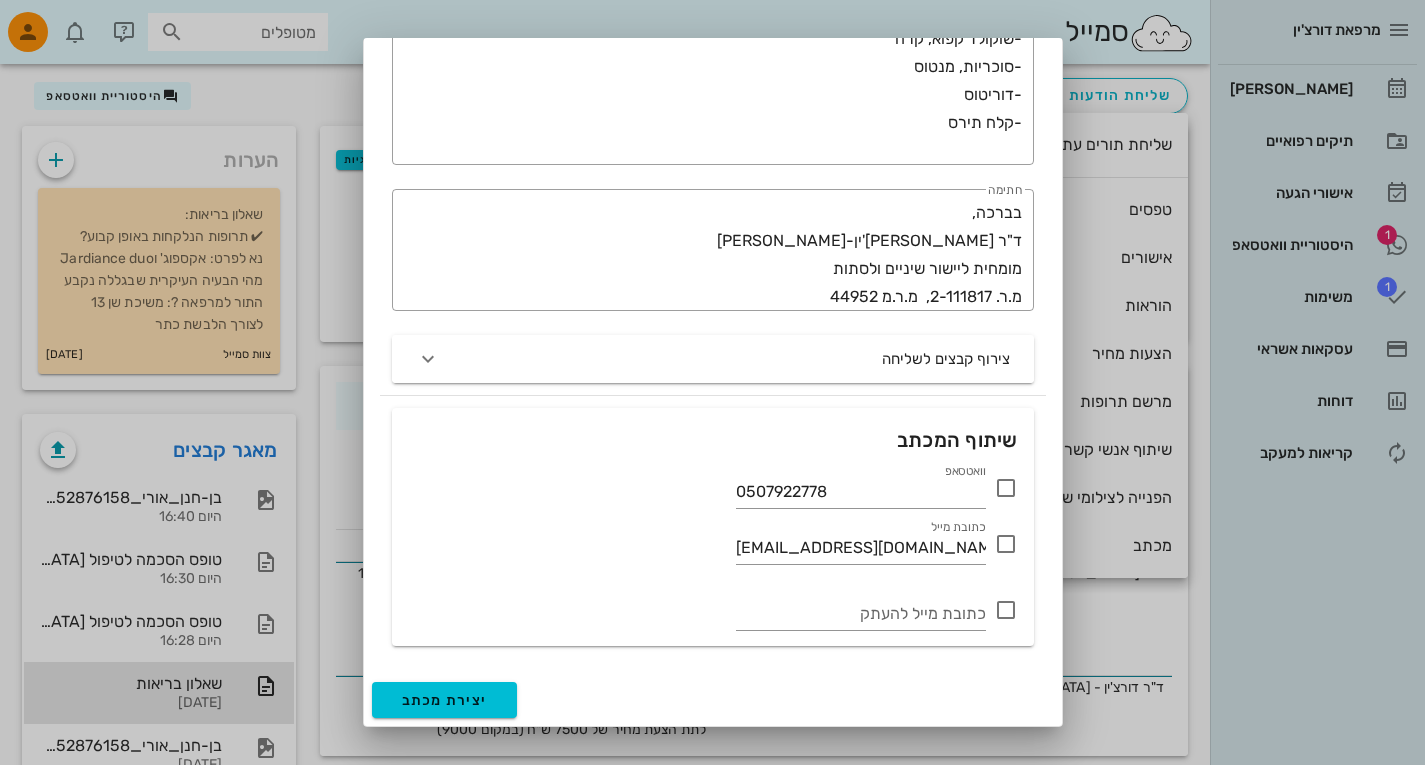 click at bounding box center [1006, 488] 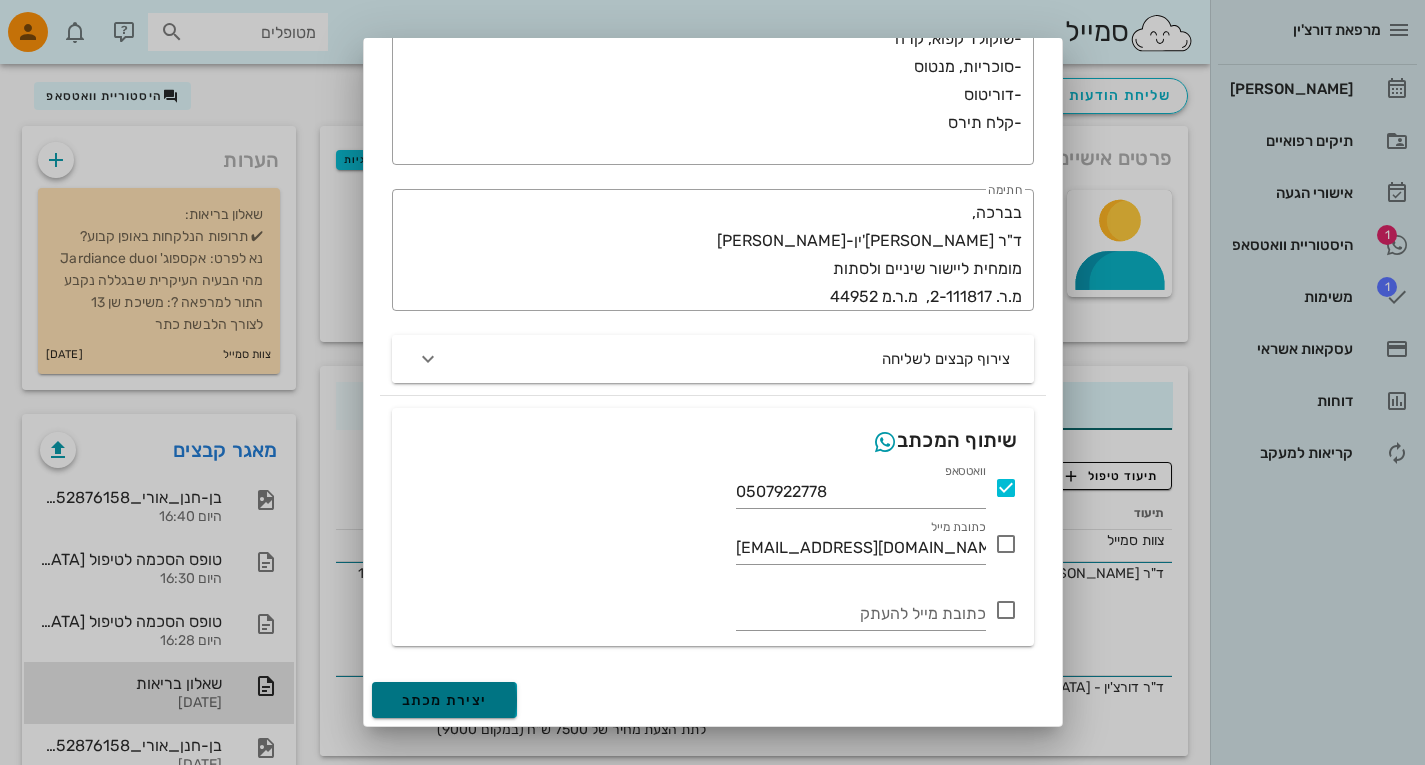 click on "יצירת מכתב" at bounding box center [445, 700] 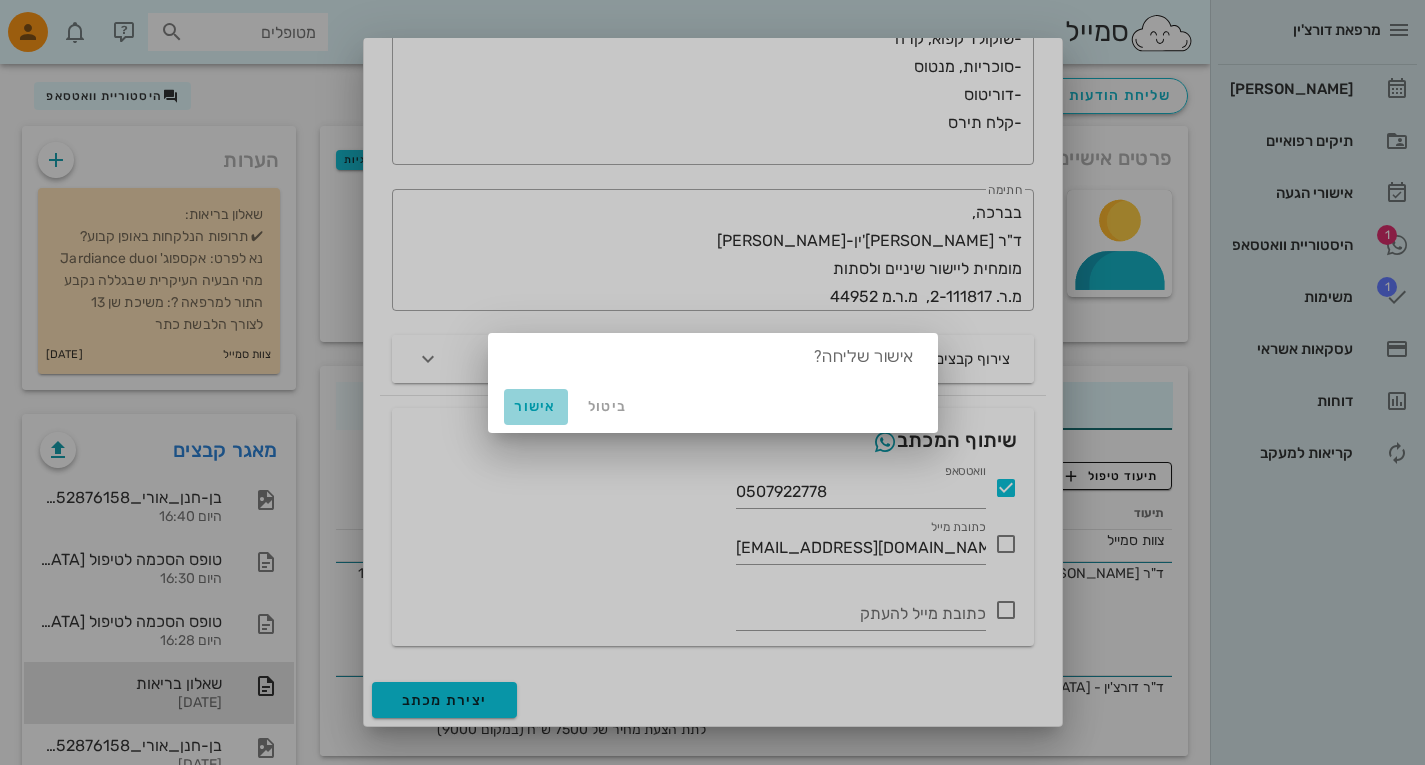 click on "אישור" at bounding box center [536, 406] 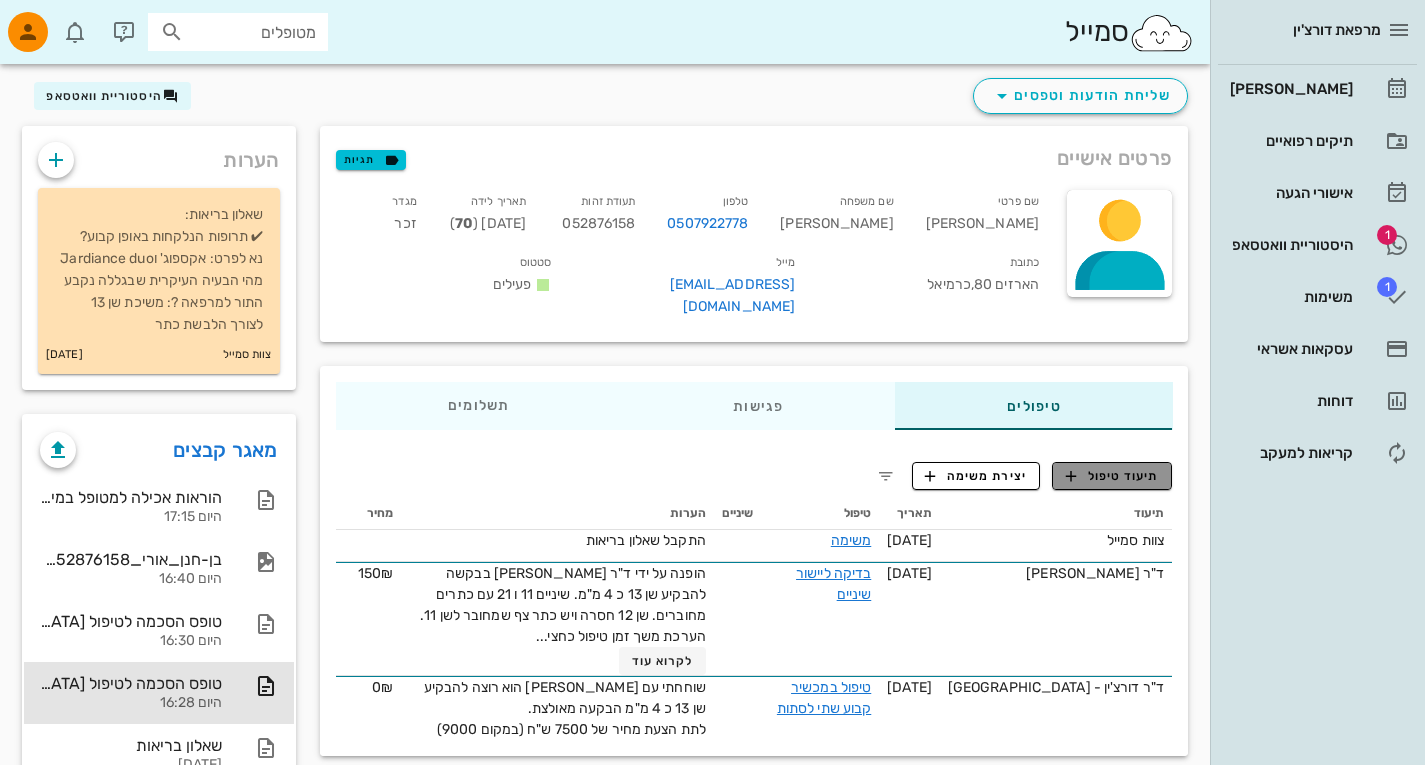 click on "תיעוד טיפול" at bounding box center (1112, 476) 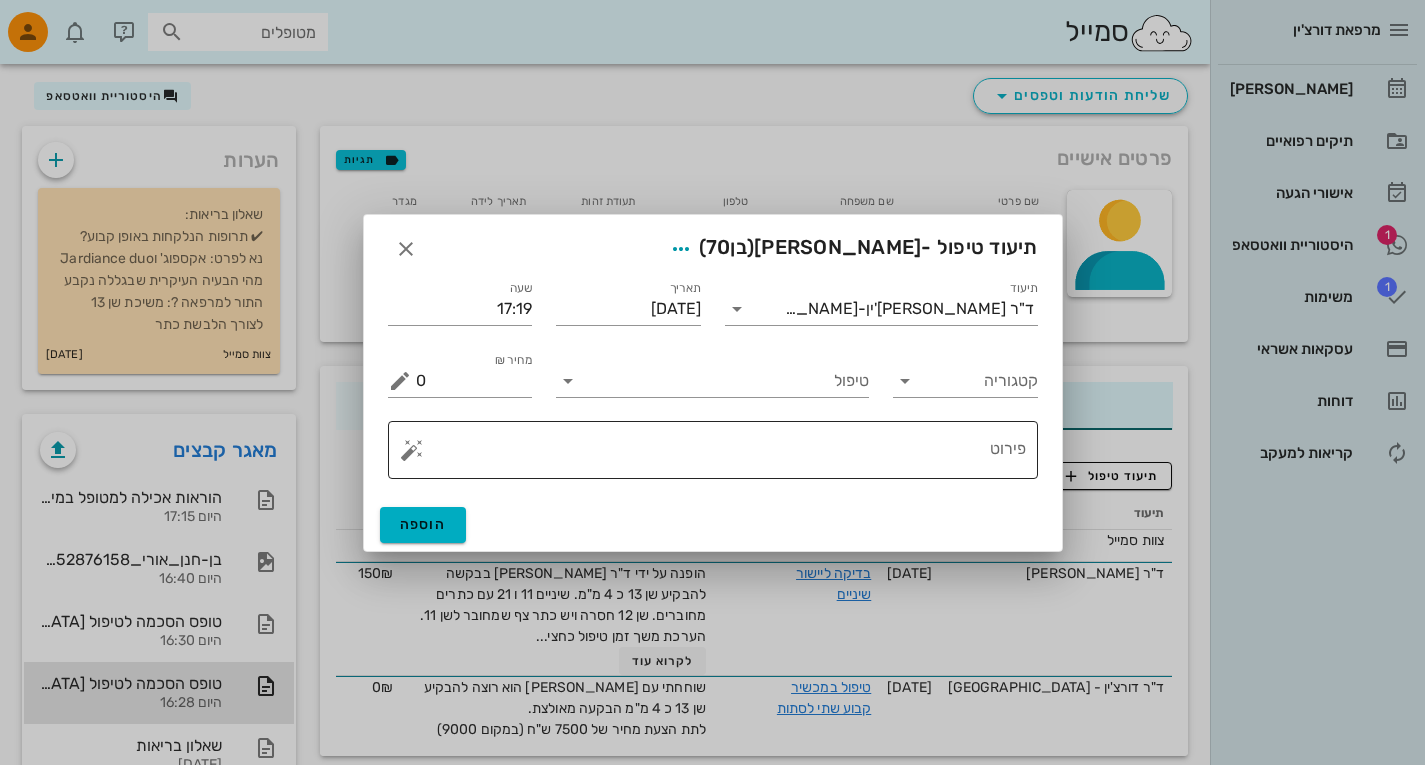 click on "פירוט" at bounding box center (721, 455) 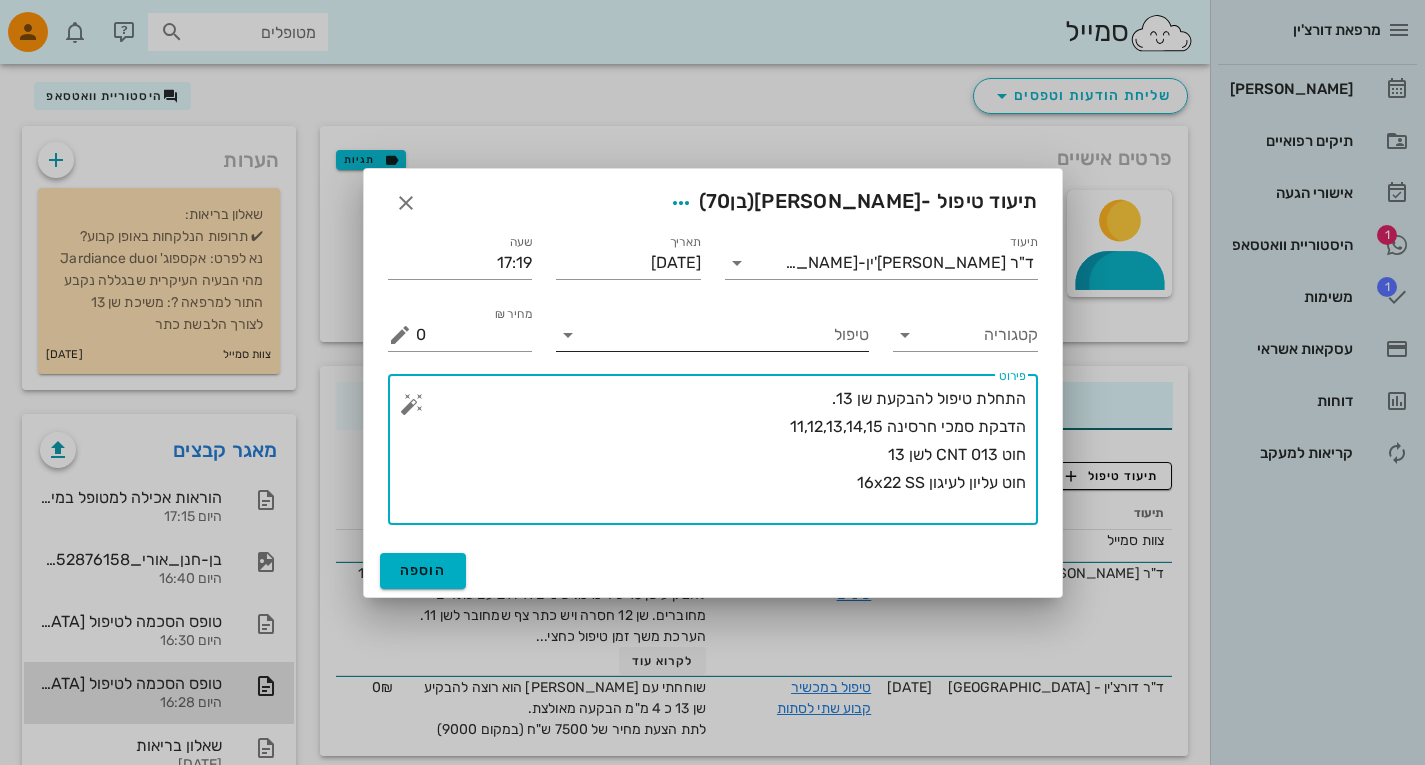 type on "התחלת טיפול להבקעת שן 13.
הדבקת סמכי חרסינה 11,12,13,14,15
חוט 013 CNT לשן 13
חוט עליון לעיגון 16x22 SS" 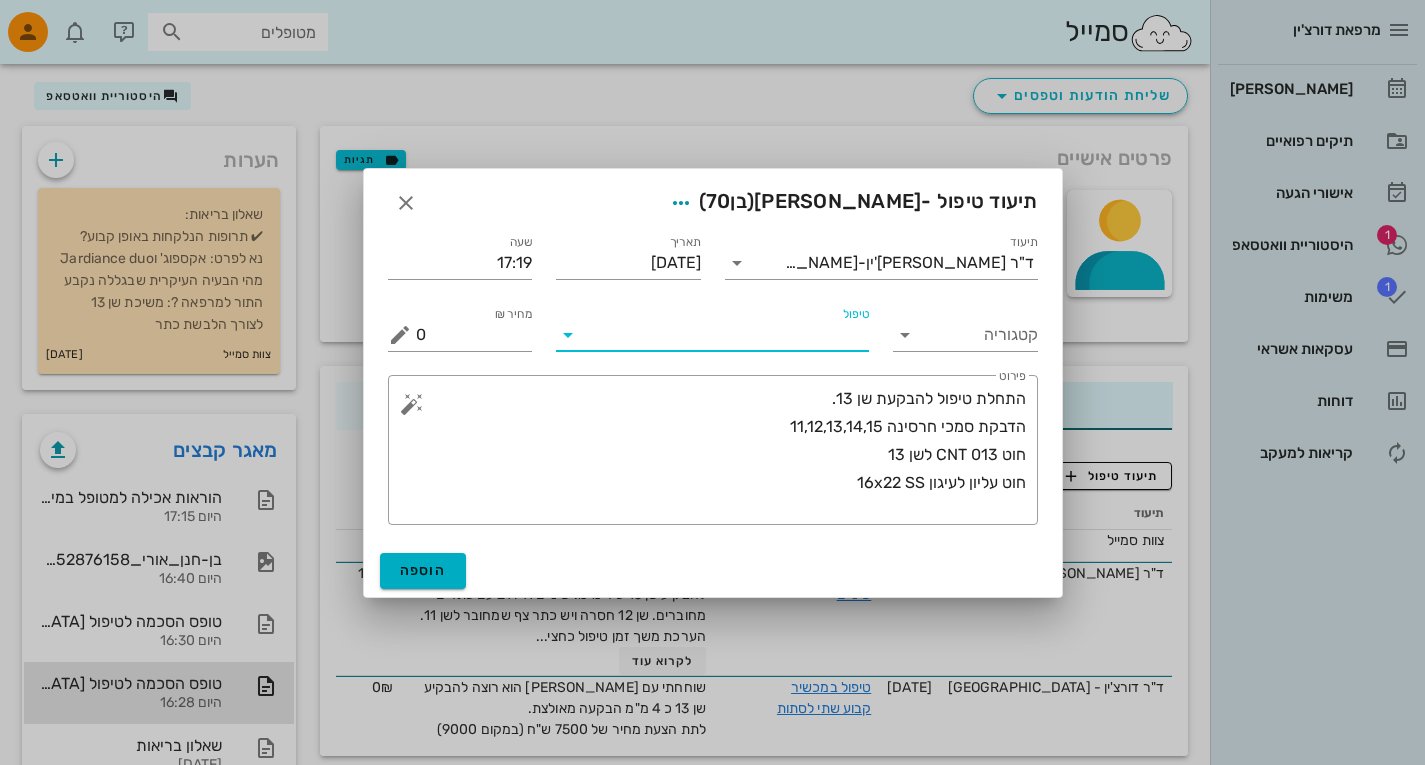 click on "טיפול" at bounding box center [726, 335] 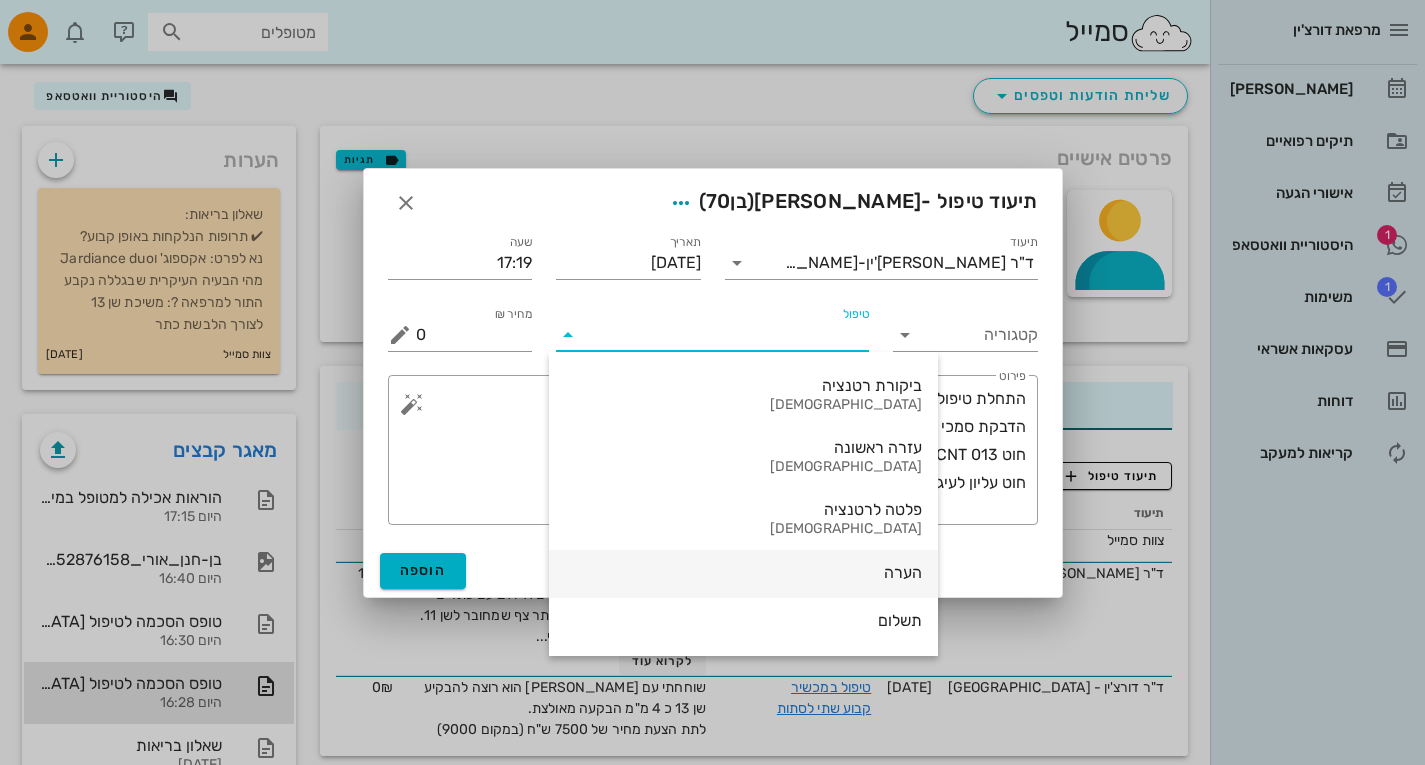 scroll, scrollTop: 307, scrollLeft: 0, axis: vertical 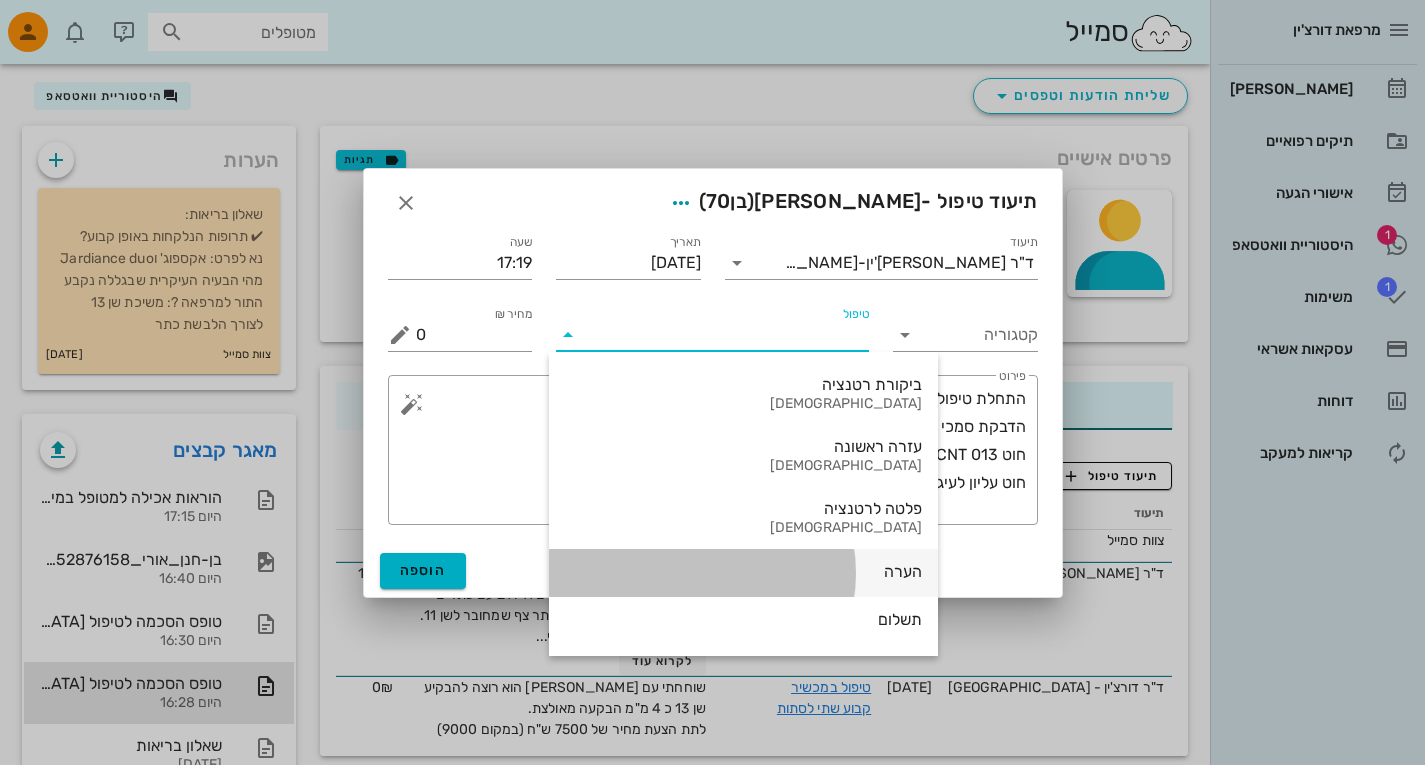 click on "הערה" at bounding box center (743, 571) 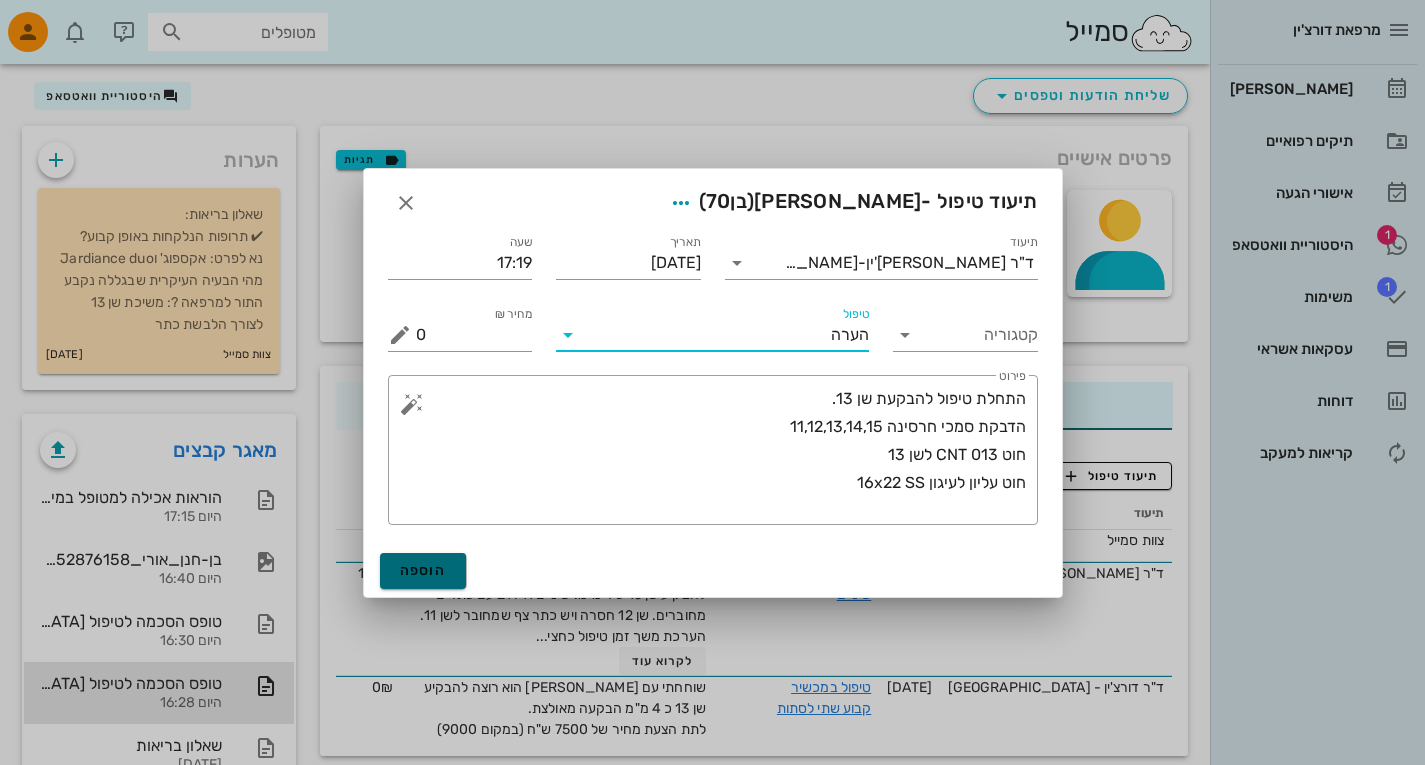 click on "הוספה" at bounding box center [423, 571] 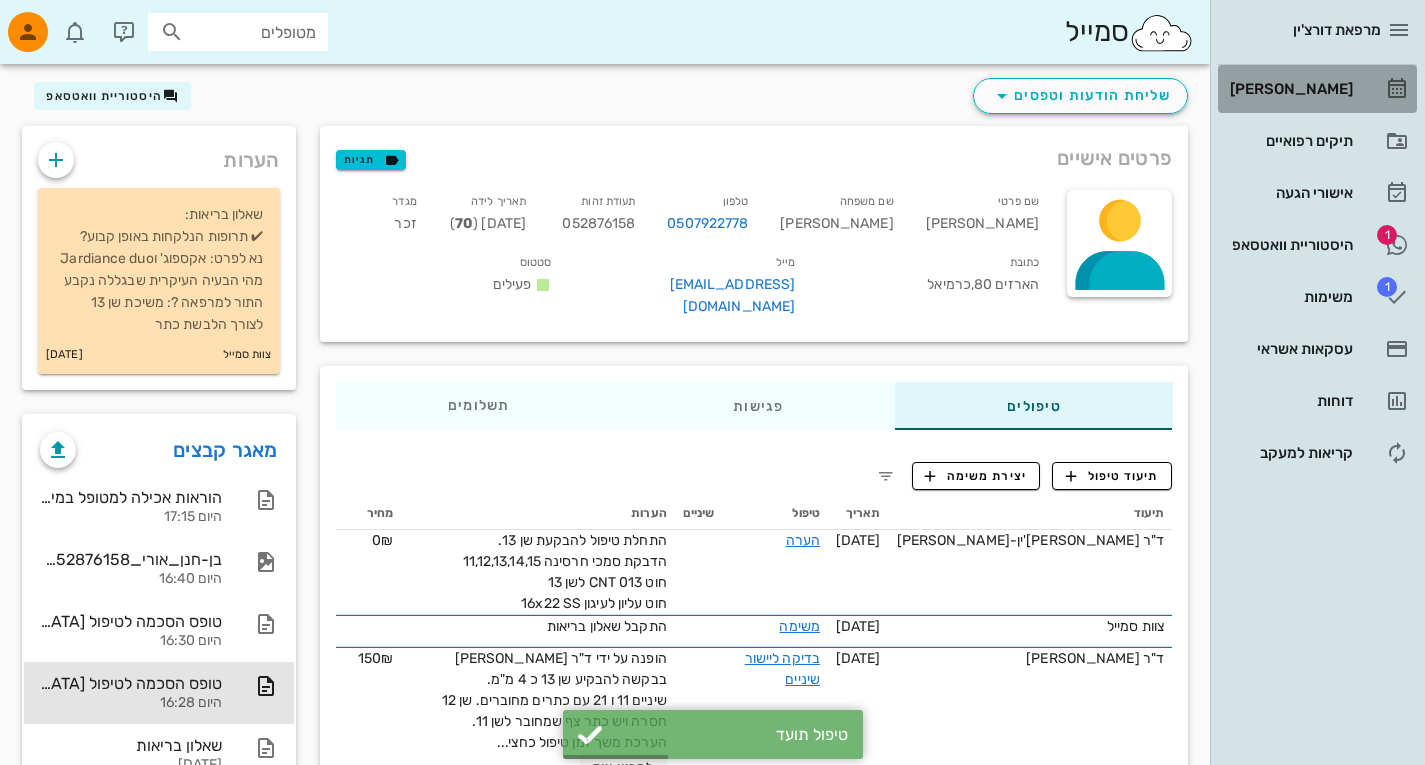 click on "[PERSON_NAME]" at bounding box center (1289, 89) 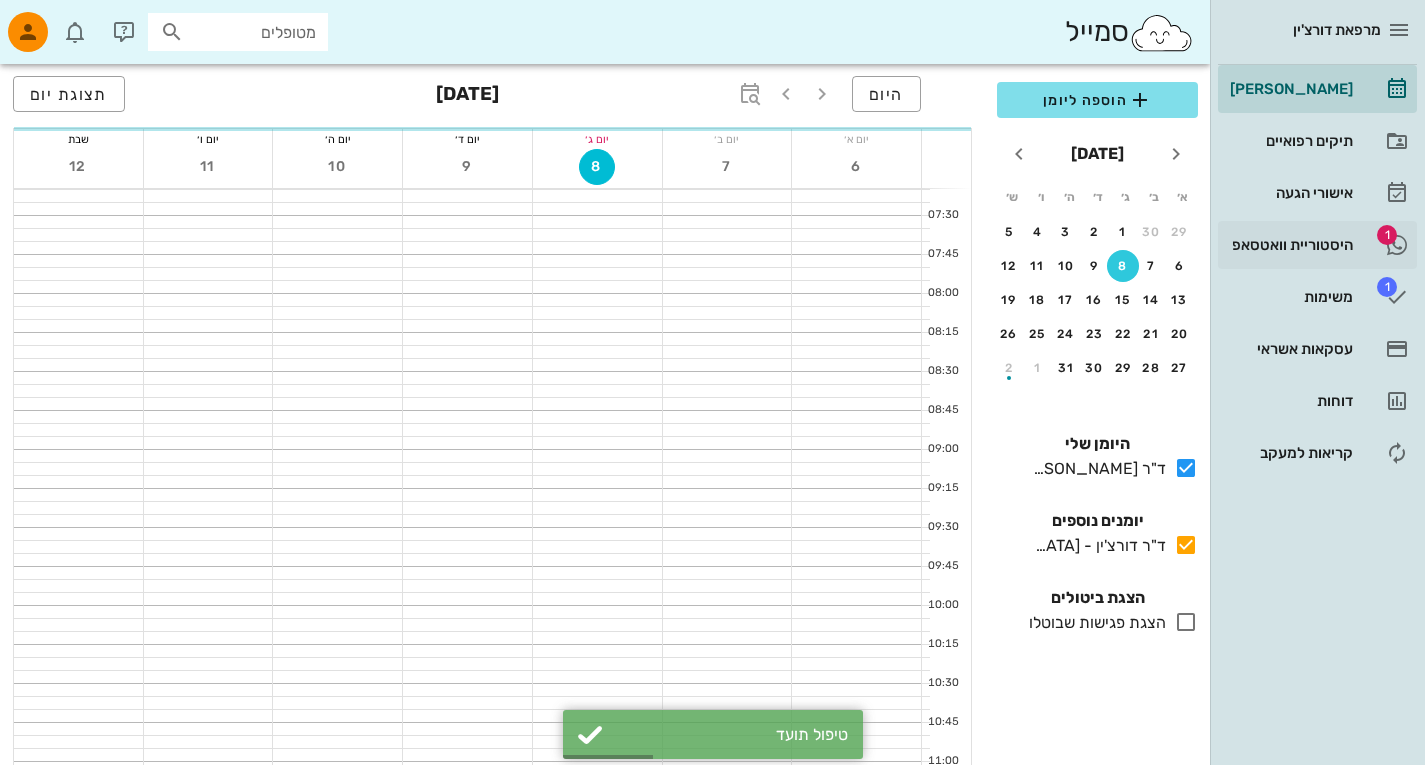 scroll, scrollTop: 0, scrollLeft: 0, axis: both 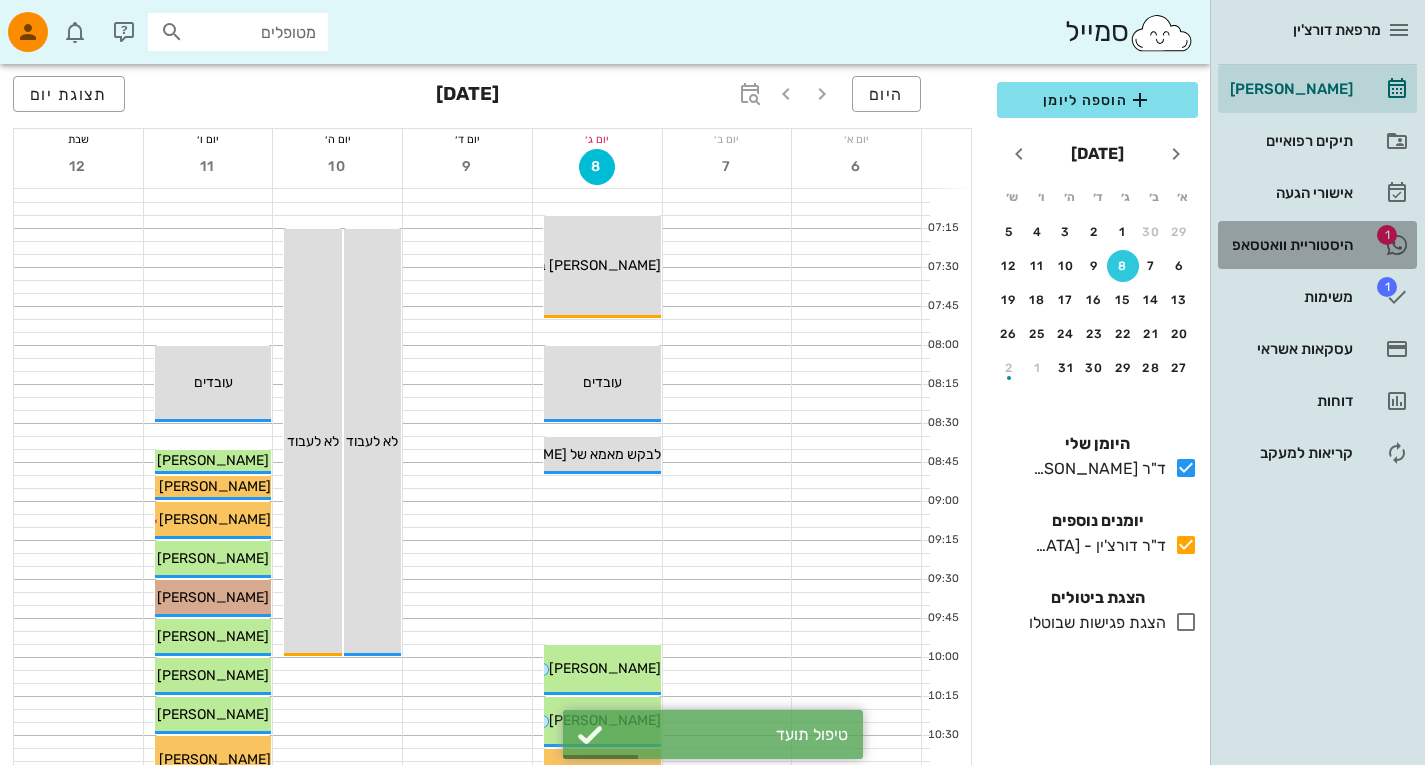 click on "היסטוריית וואטסאפ" at bounding box center [1289, 245] 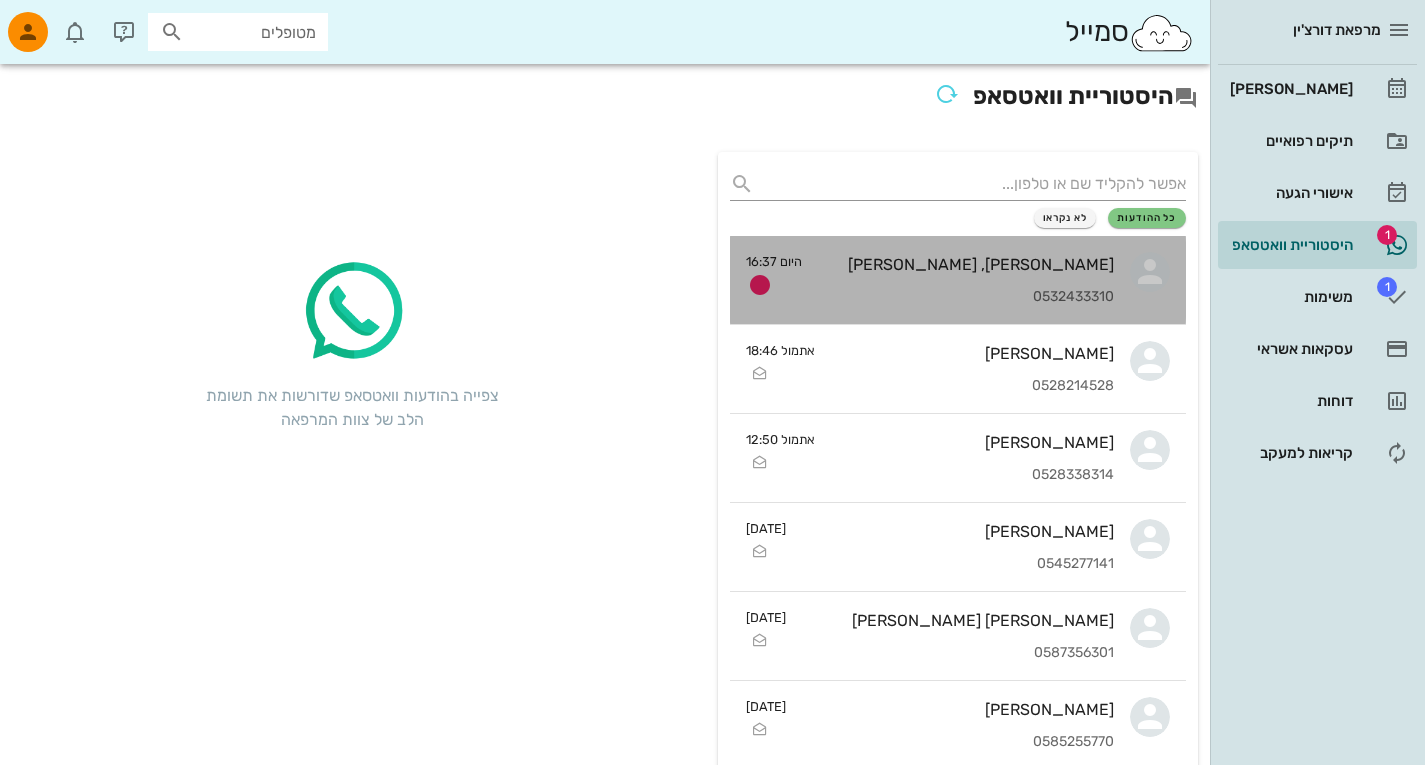 click on "[PERSON_NAME], [PERSON_NAME]" at bounding box center (966, 264) 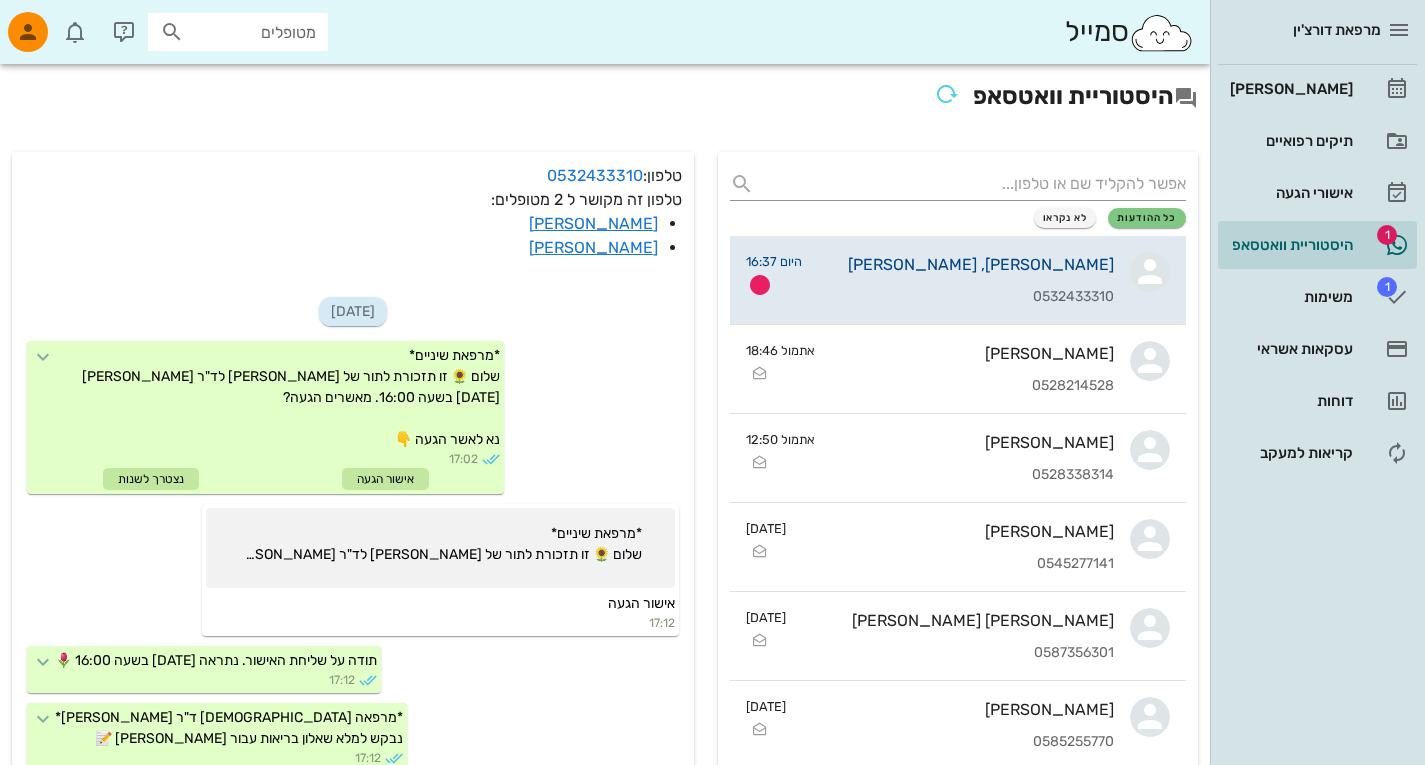 scroll, scrollTop: 1069, scrollLeft: 0, axis: vertical 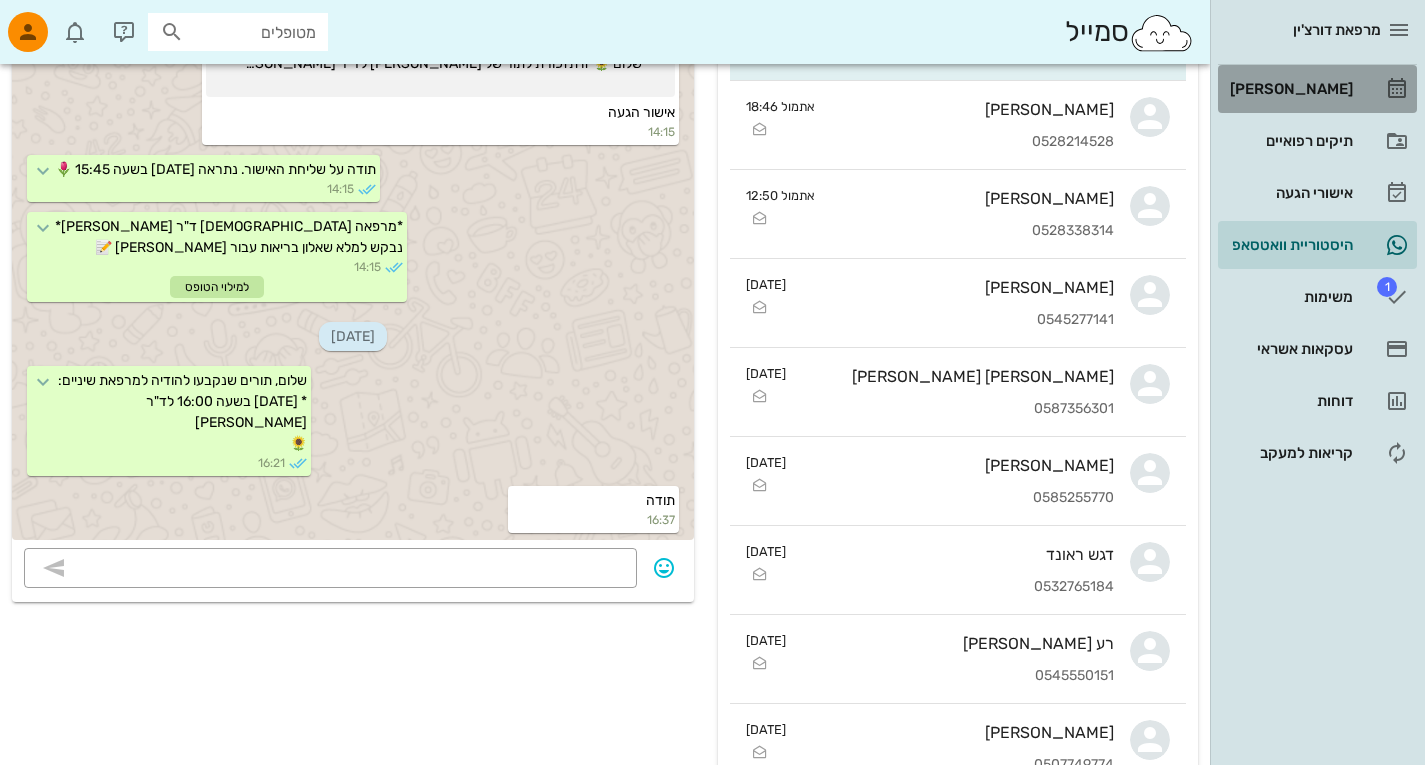 click on "[PERSON_NAME]" at bounding box center (1289, 89) 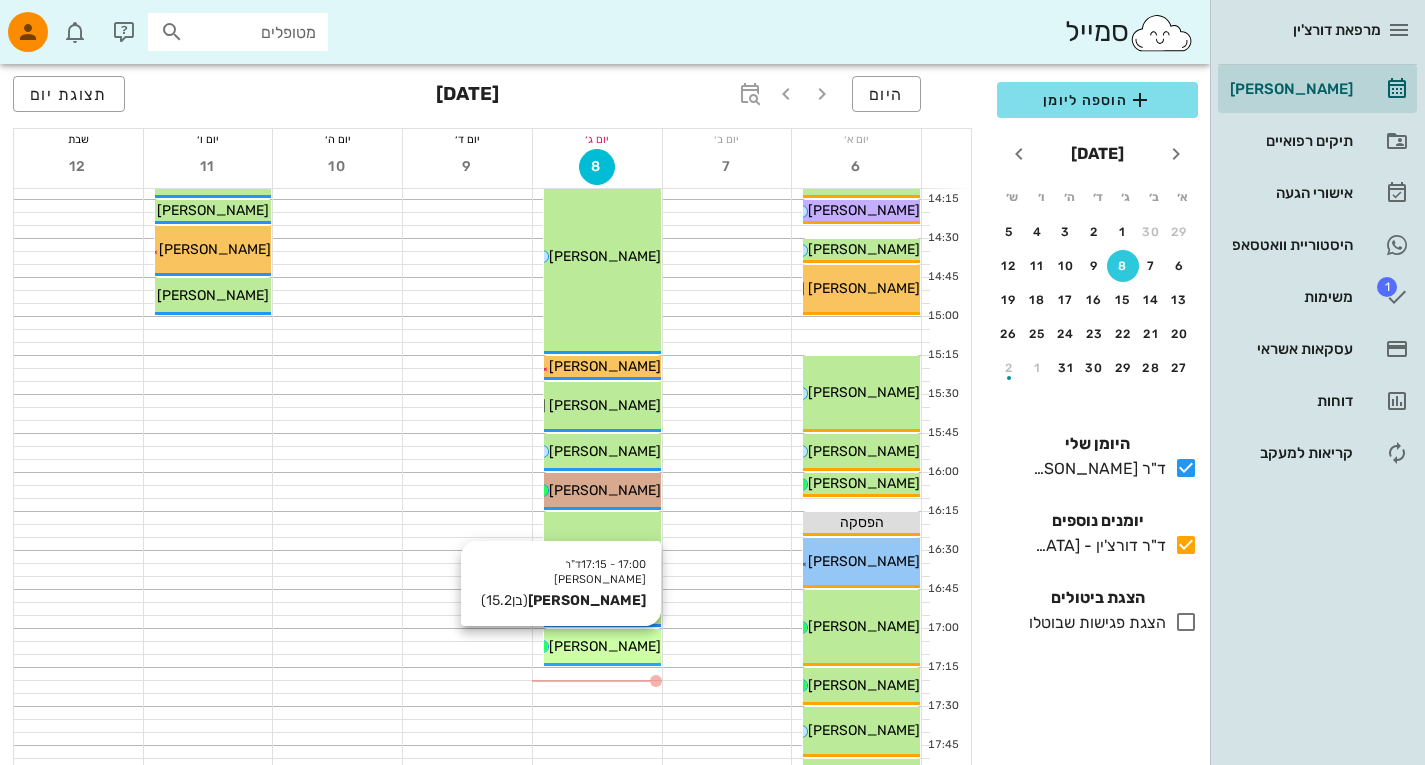 scroll, scrollTop: 1122, scrollLeft: 0, axis: vertical 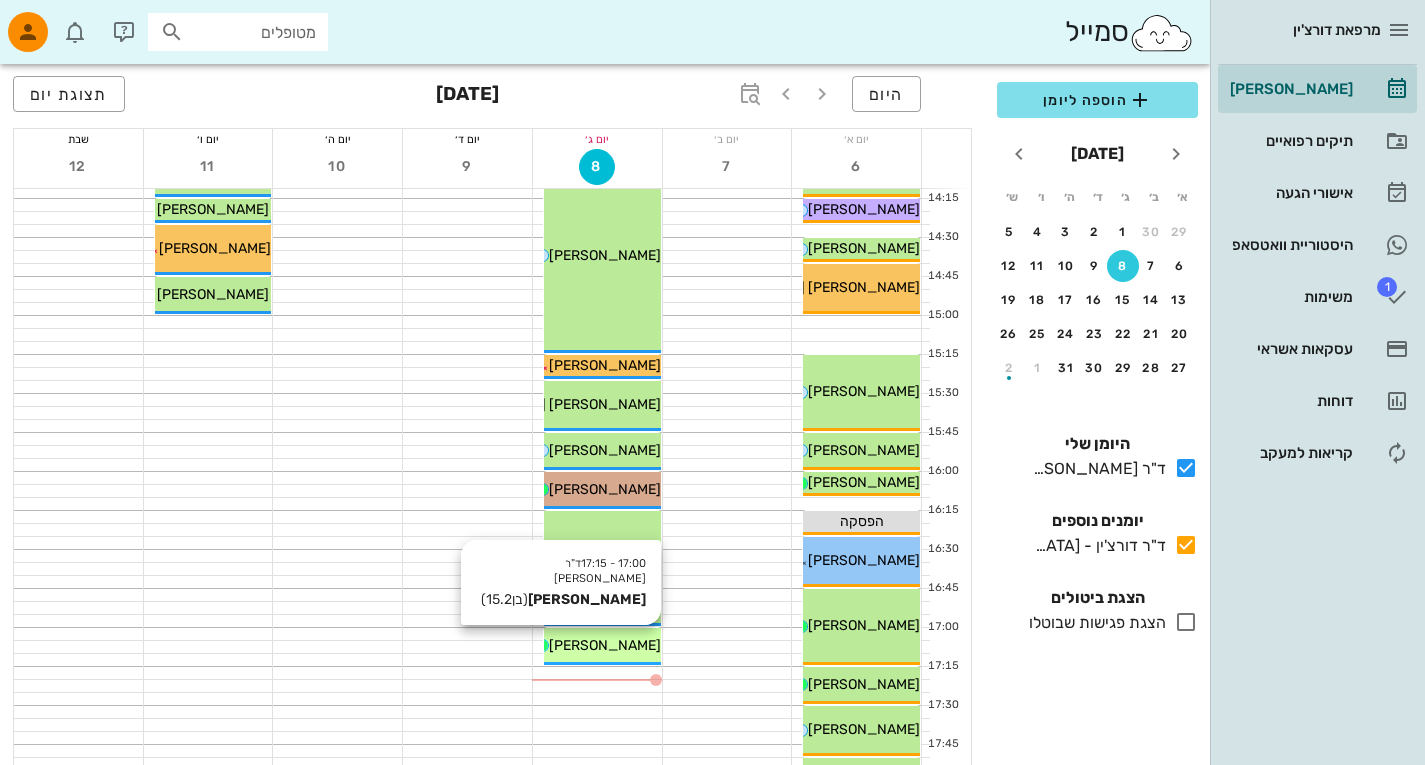 click on "[PERSON_NAME]" at bounding box center (605, 645) 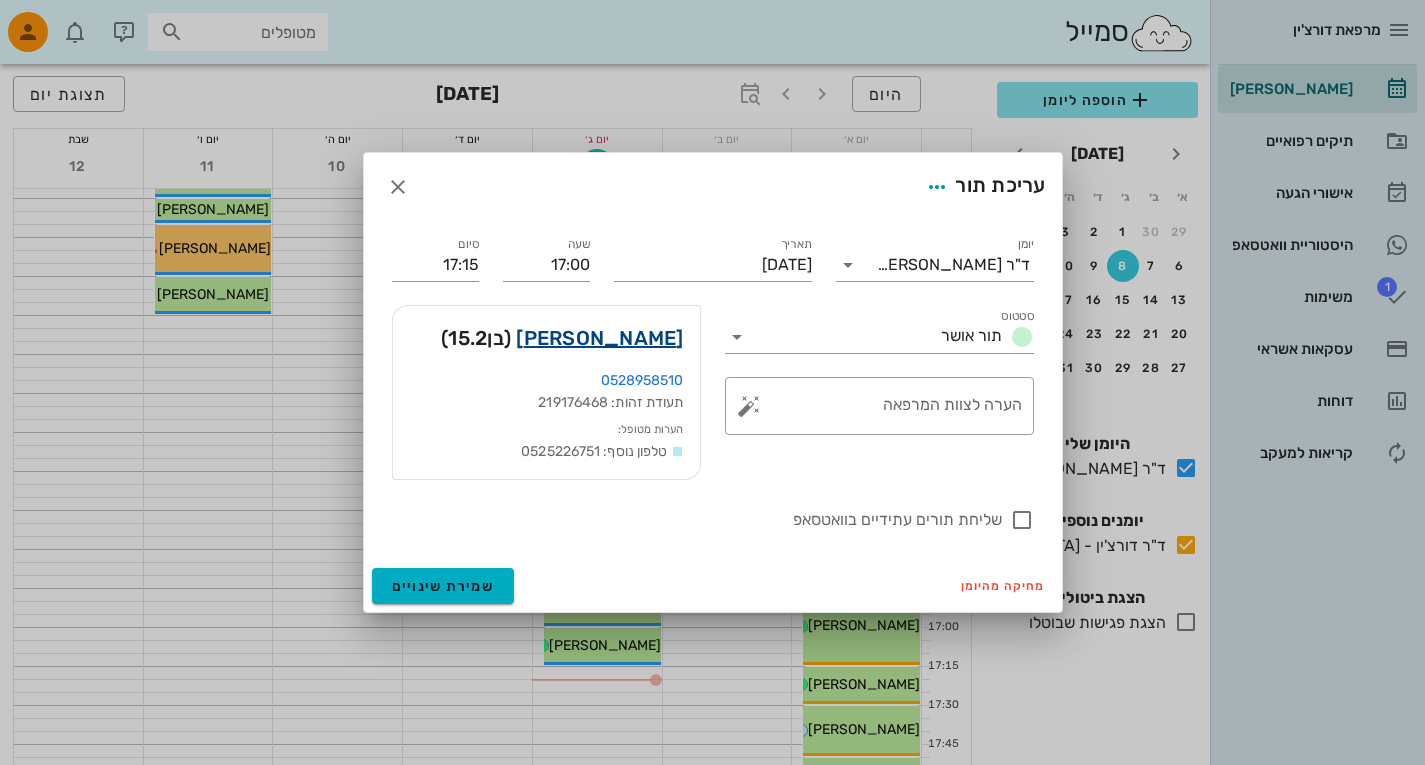 click on "[PERSON_NAME]" at bounding box center (599, 338) 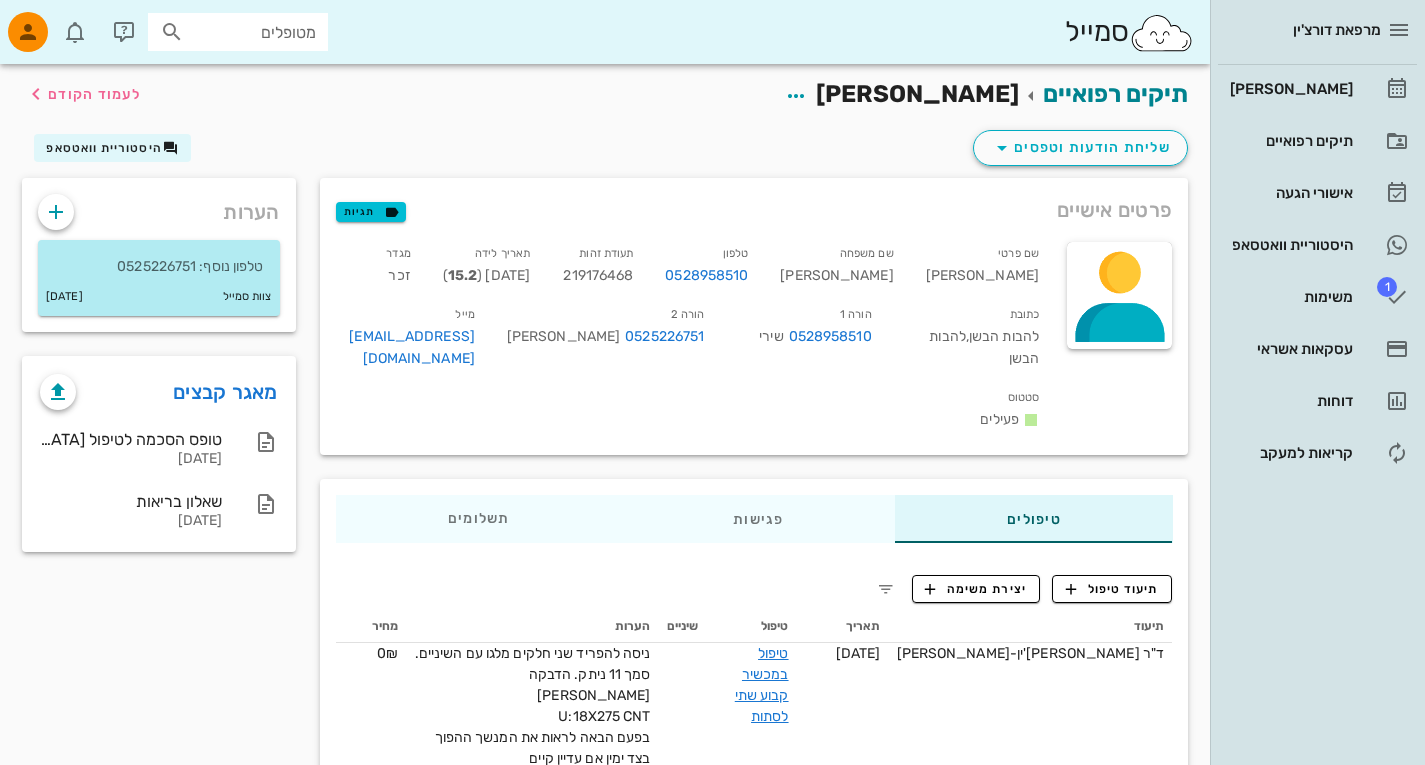 click on "הערות" at bounding box center (532, 627) 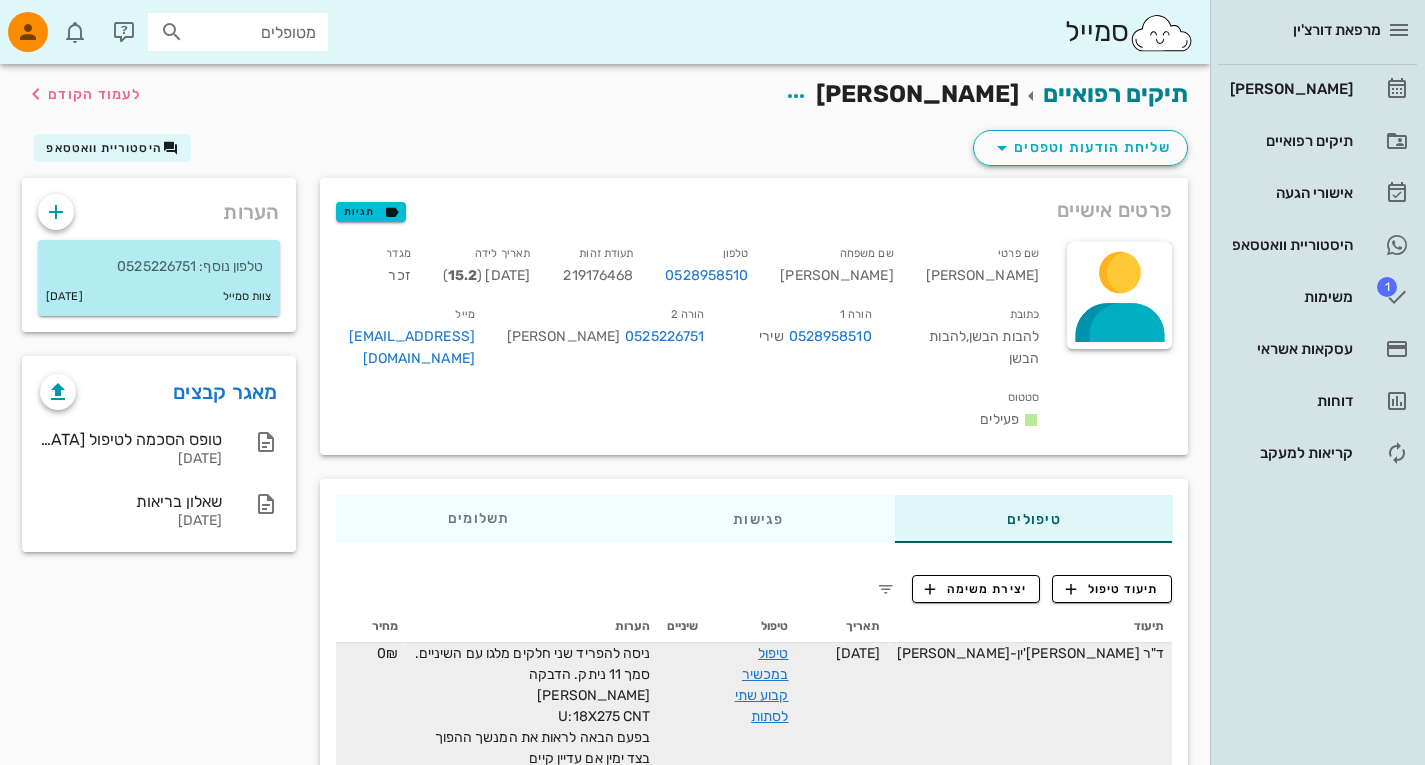 click on "ניסה להפריד שני חלקים מלגו עם השיניים. סמך 11 ניתק. הדבקה [PERSON_NAME]
U:18X275 CNT
בפעם הבאה לראות את המנשך ההפוך בצד ימין אם עדיין קיים" at bounding box center [532, 706] 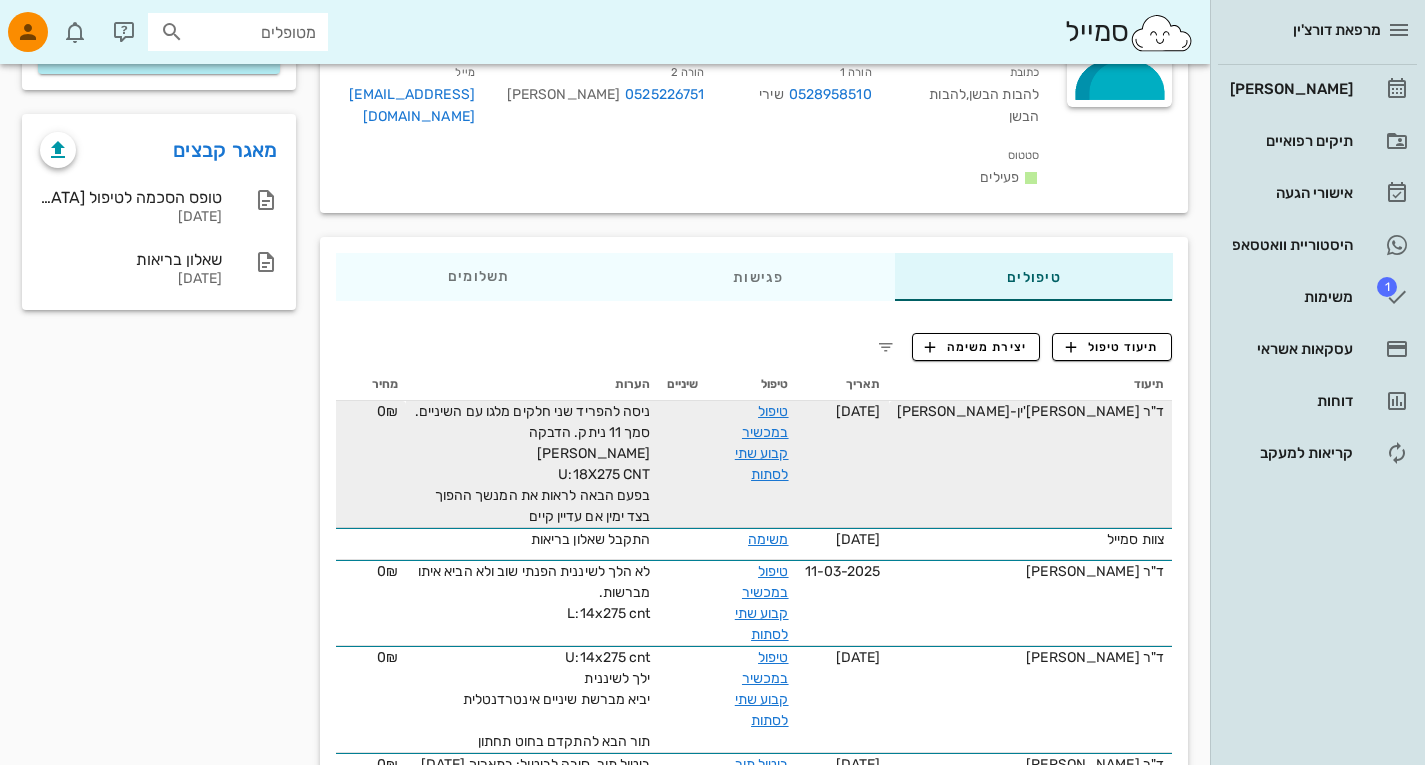 scroll, scrollTop: 240, scrollLeft: 0, axis: vertical 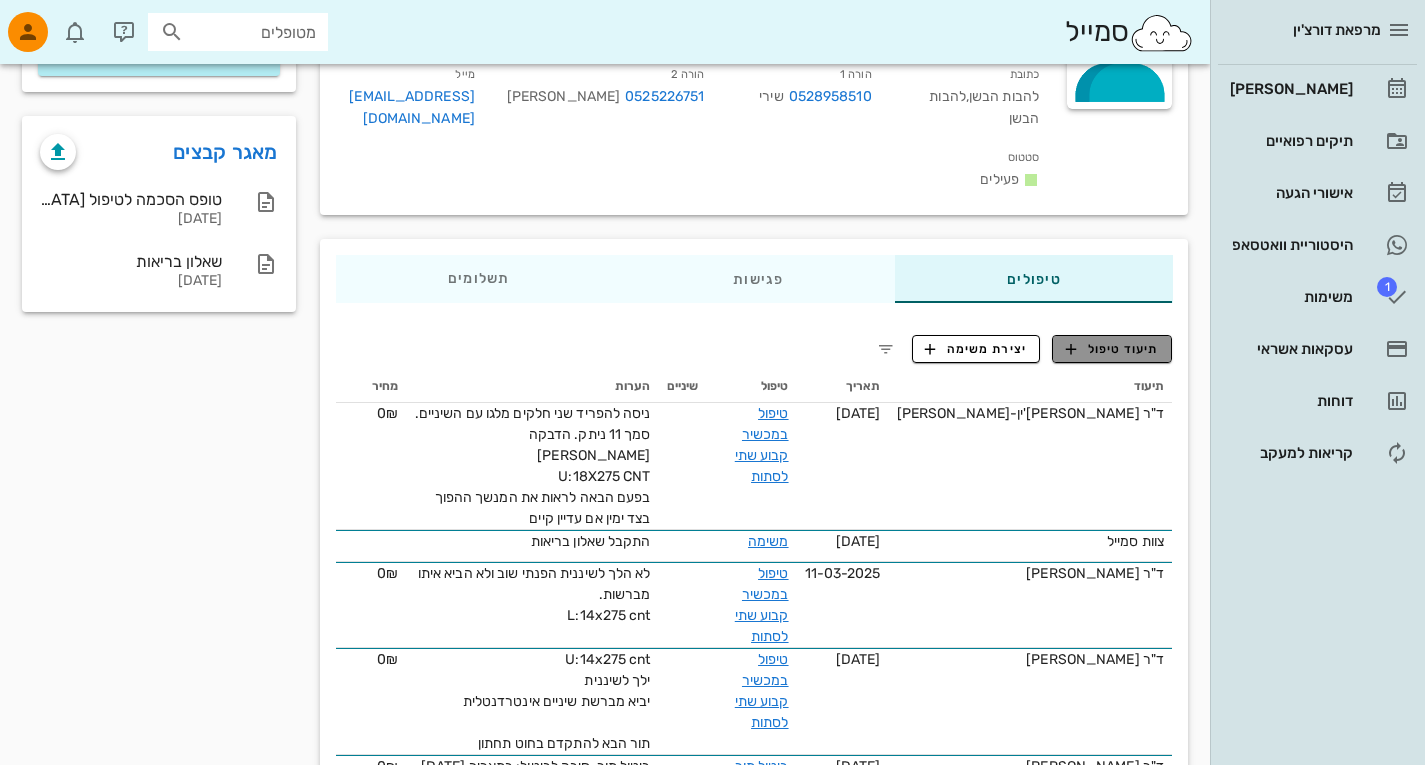 click on "תיעוד טיפול" at bounding box center (1112, 349) 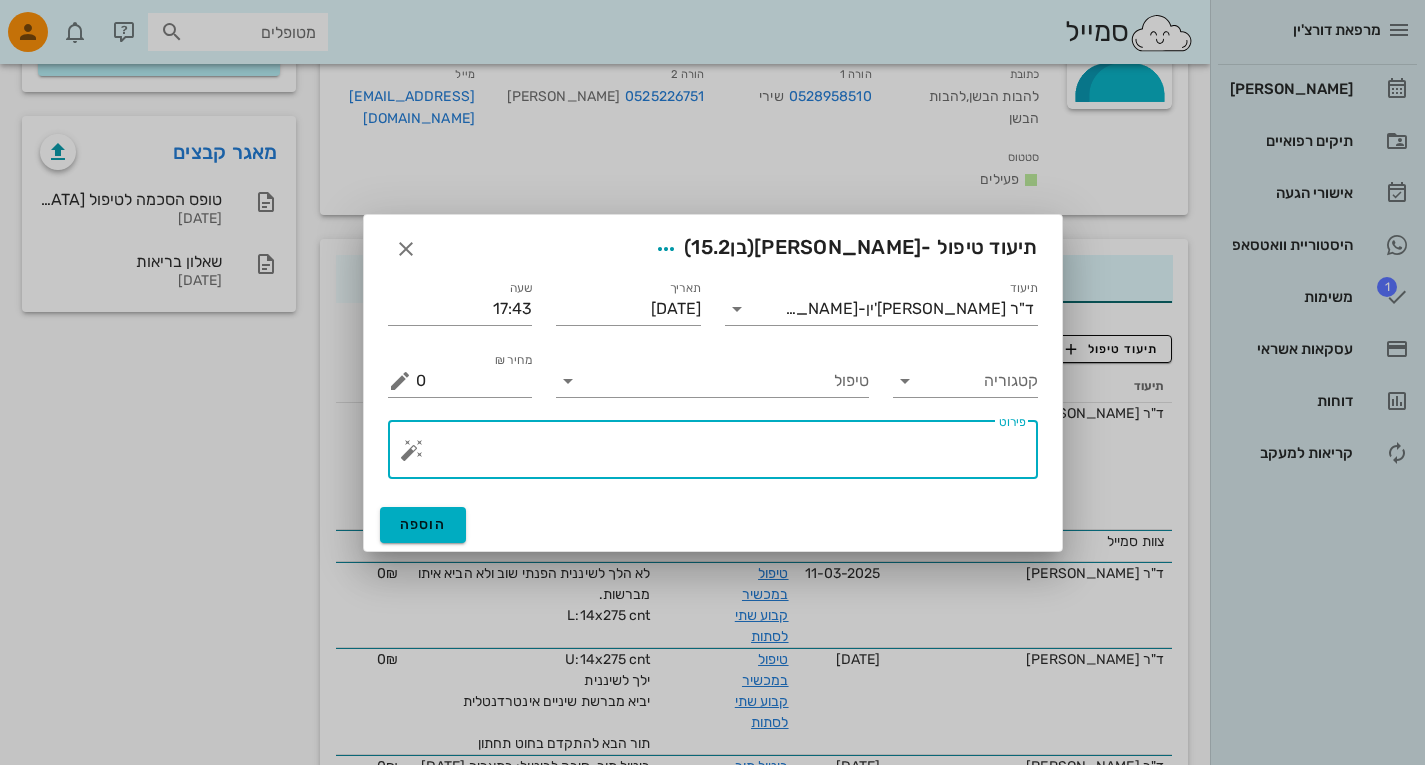 click on "פירוט" at bounding box center [721, 455] 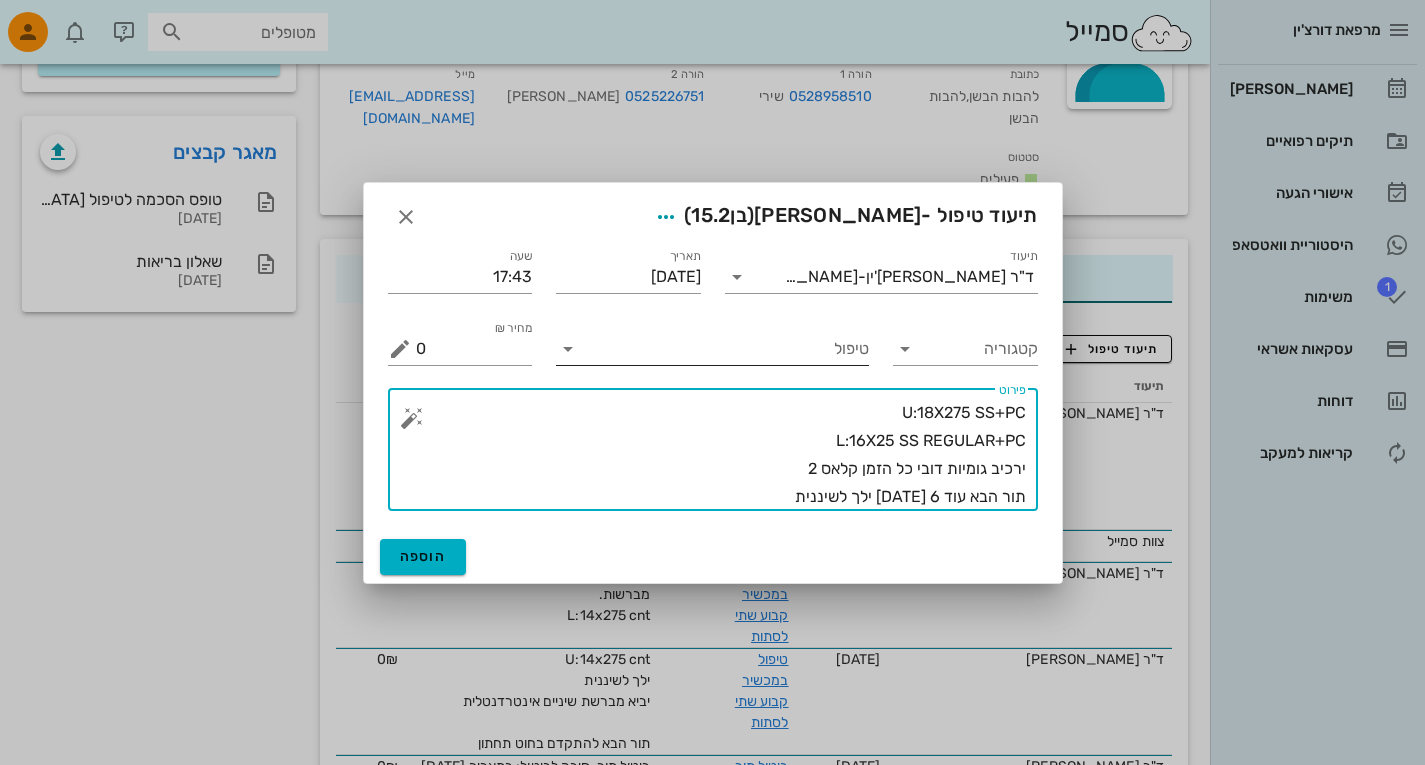 type on "U:18X275 SS+PC
L:16X25 SS REGULAR+PC
ירכיב גומיות דובי כל הזמן קלאס 2
תור הבא עוד 6 [DATE] ילך לשיננית" 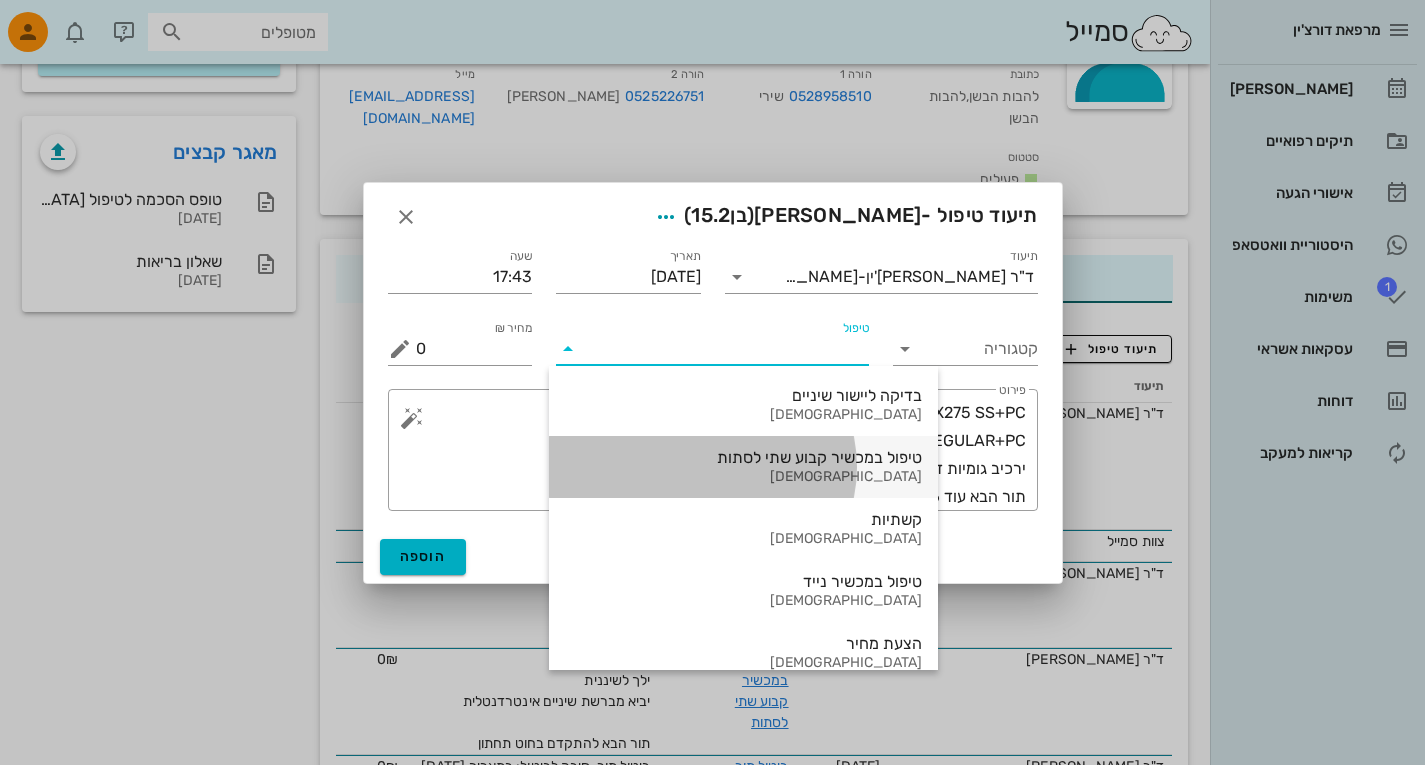 click on "טיפול במכשיר קבוע שתי לסתות
[DEMOGRAPHIC_DATA]" at bounding box center (743, 467) 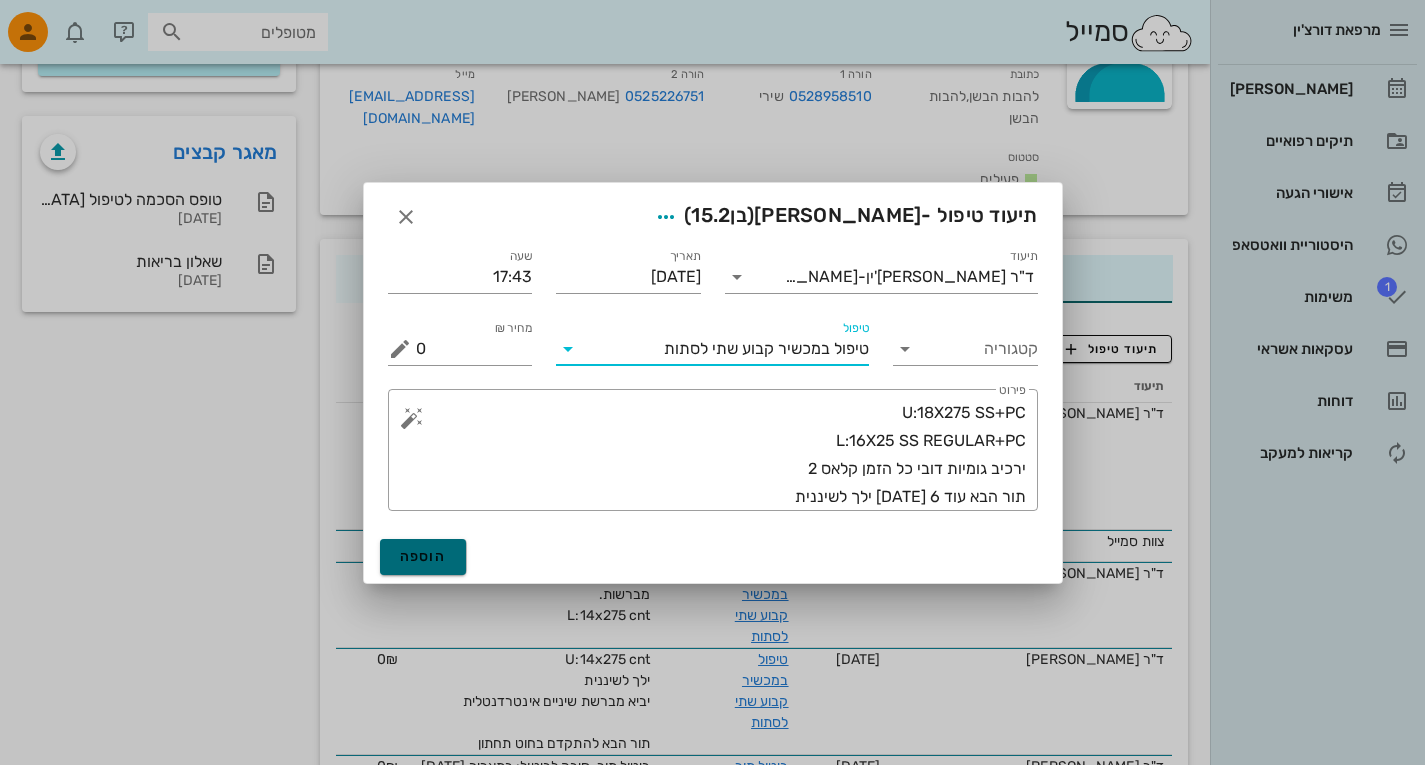 click on "הוספה" at bounding box center (423, 557) 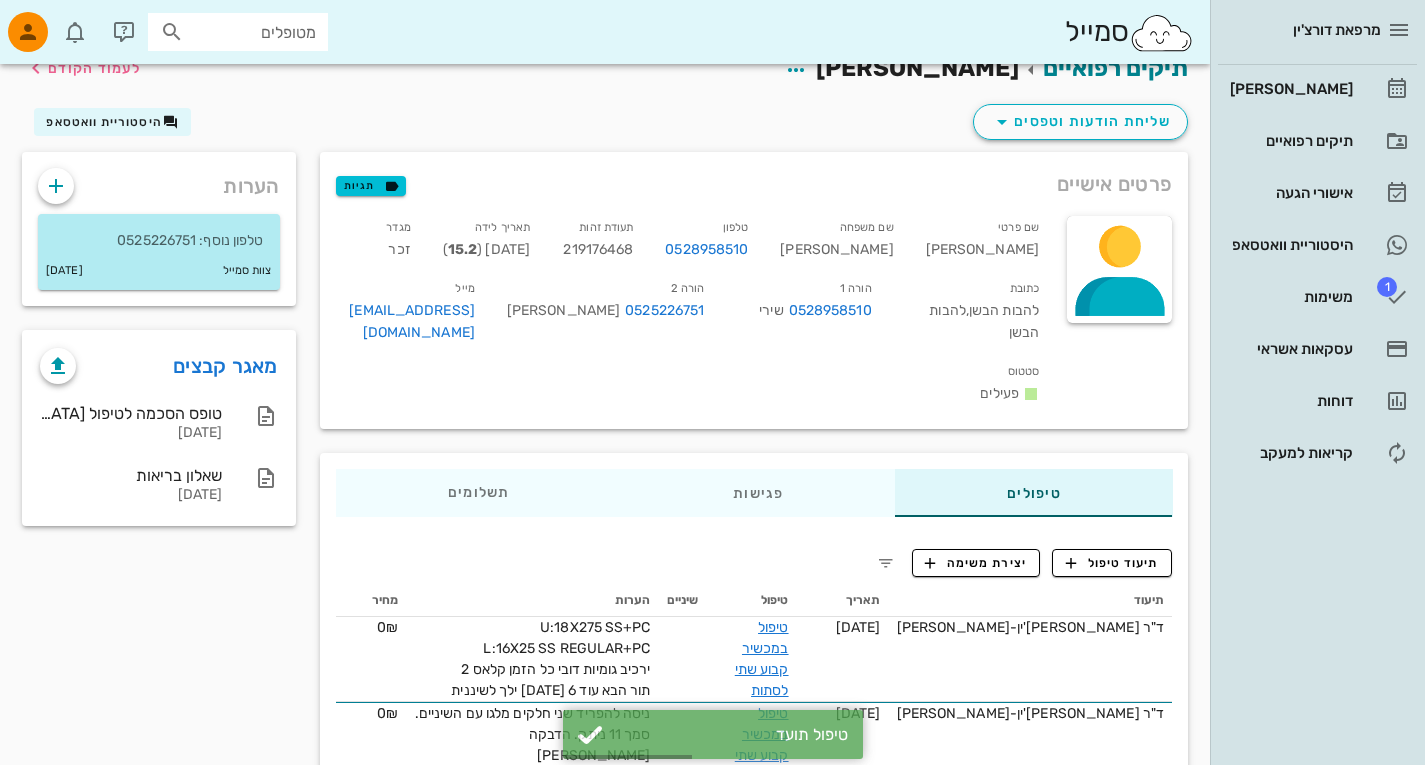 scroll, scrollTop: 0, scrollLeft: 0, axis: both 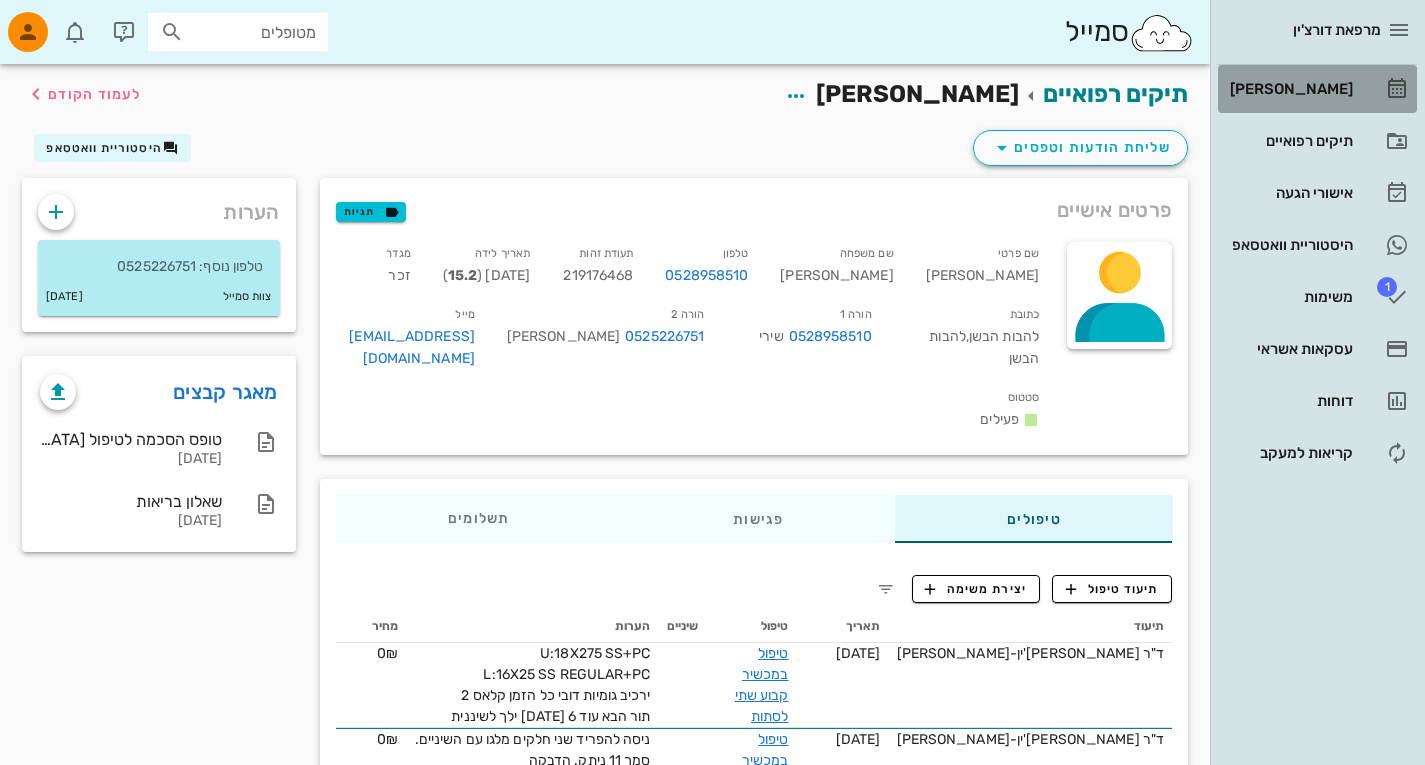 click on "[PERSON_NAME]" at bounding box center (1289, 89) 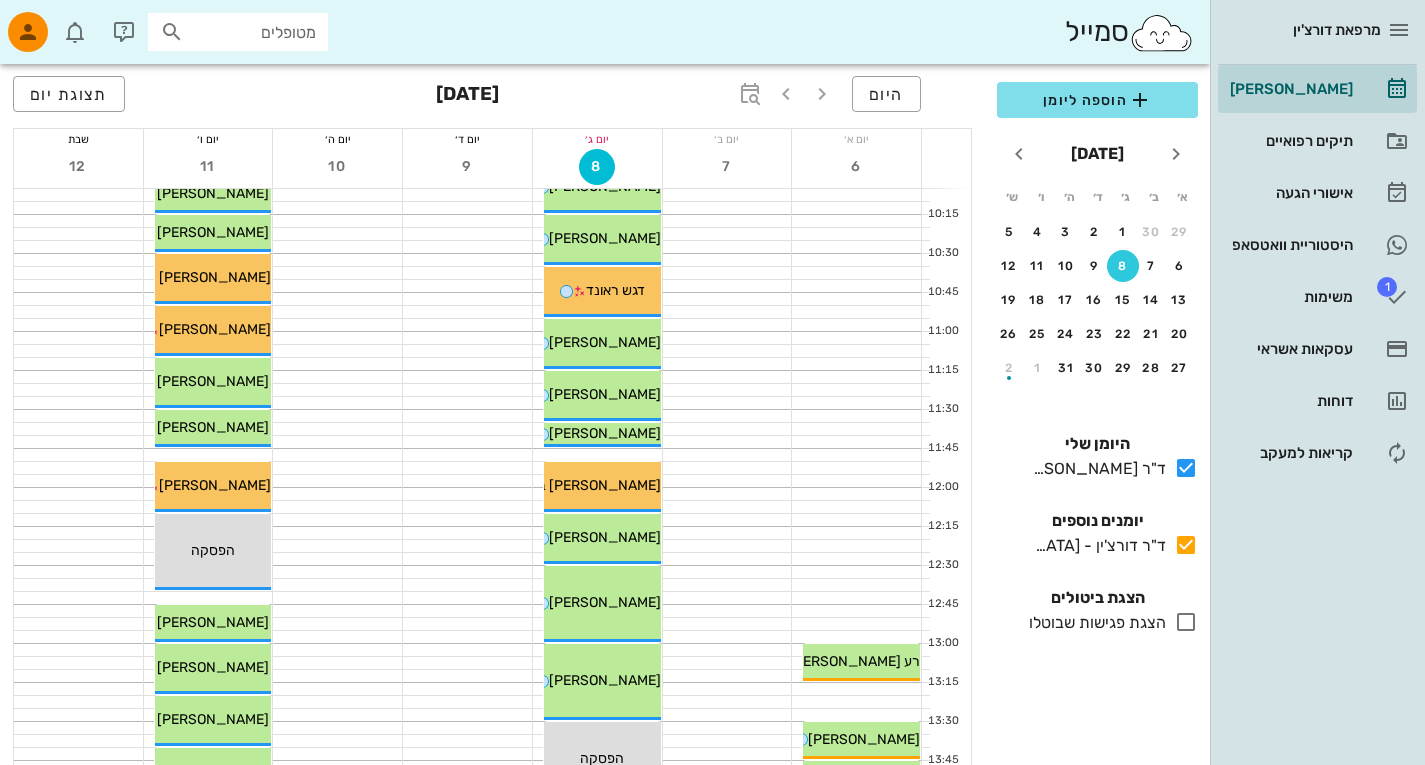 scroll, scrollTop: 478, scrollLeft: 0, axis: vertical 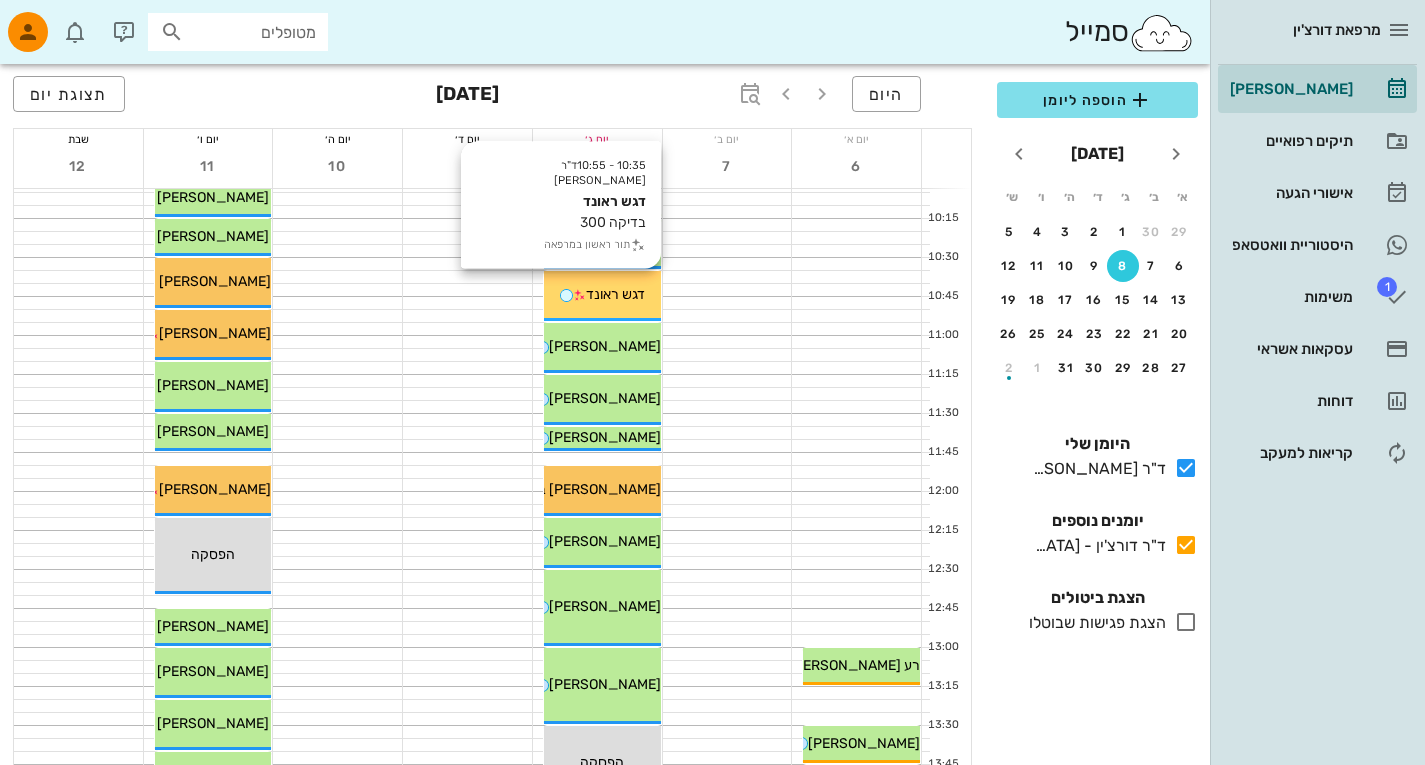 click on "דגש ראונד" at bounding box center [602, 294] 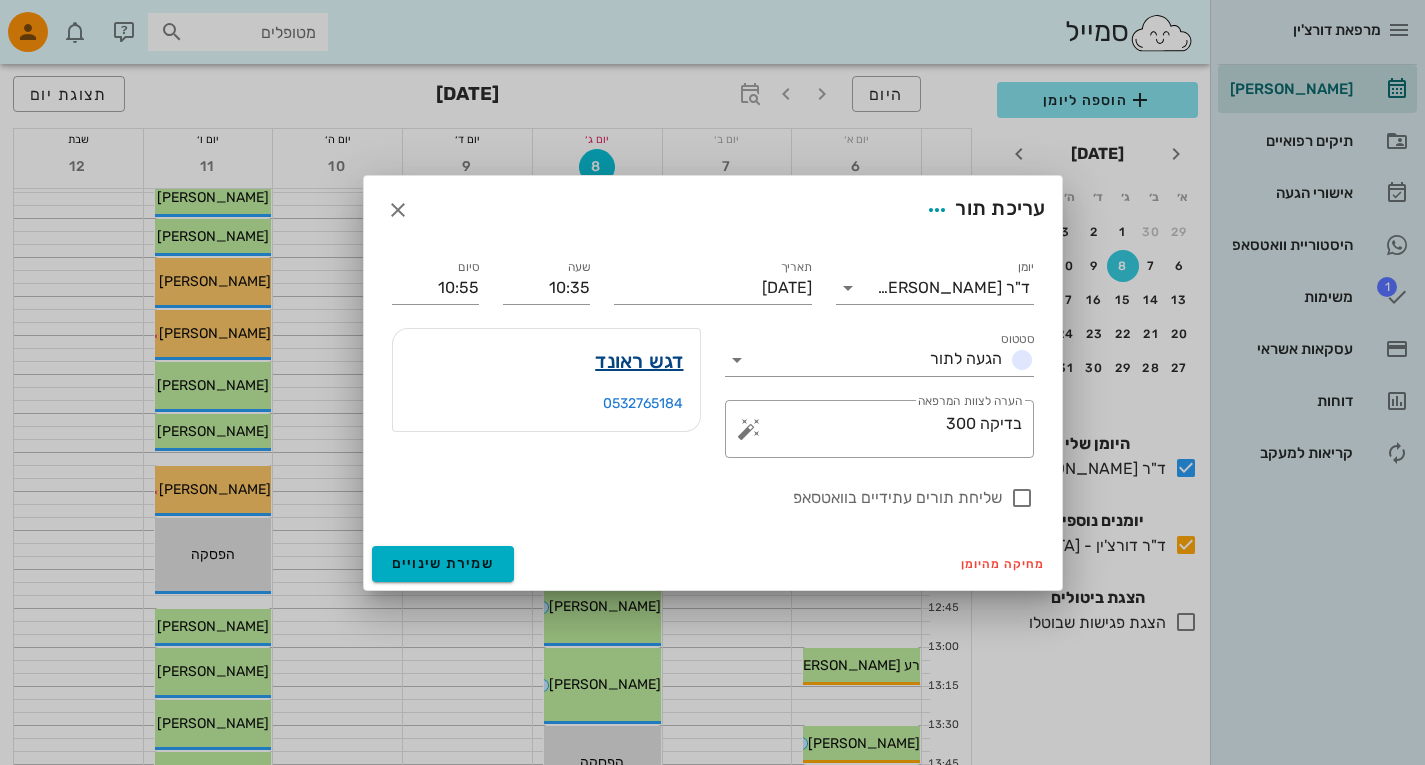 click on "דגש
ראונד" at bounding box center (639, 361) 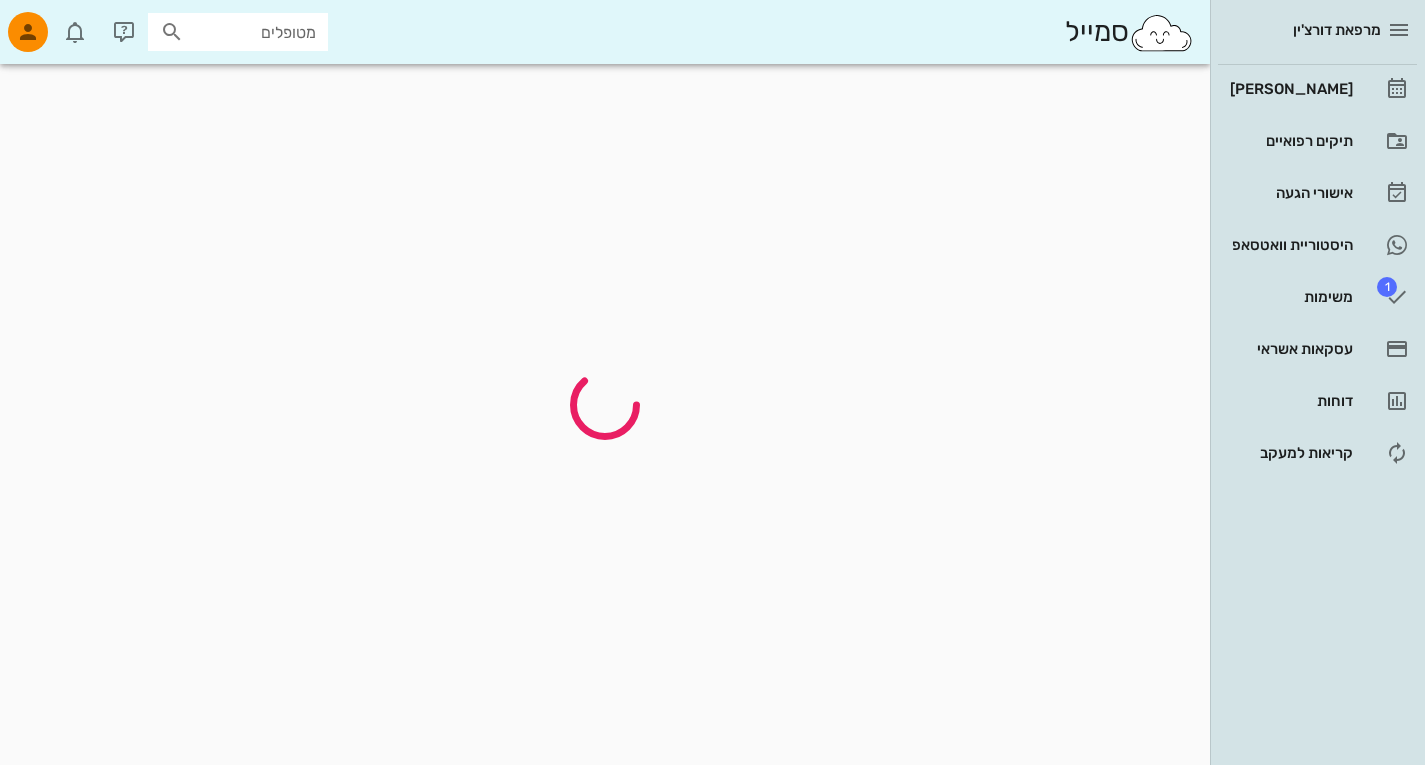 scroll, scrollTop: 0, scrollLeft: 0, axis: both 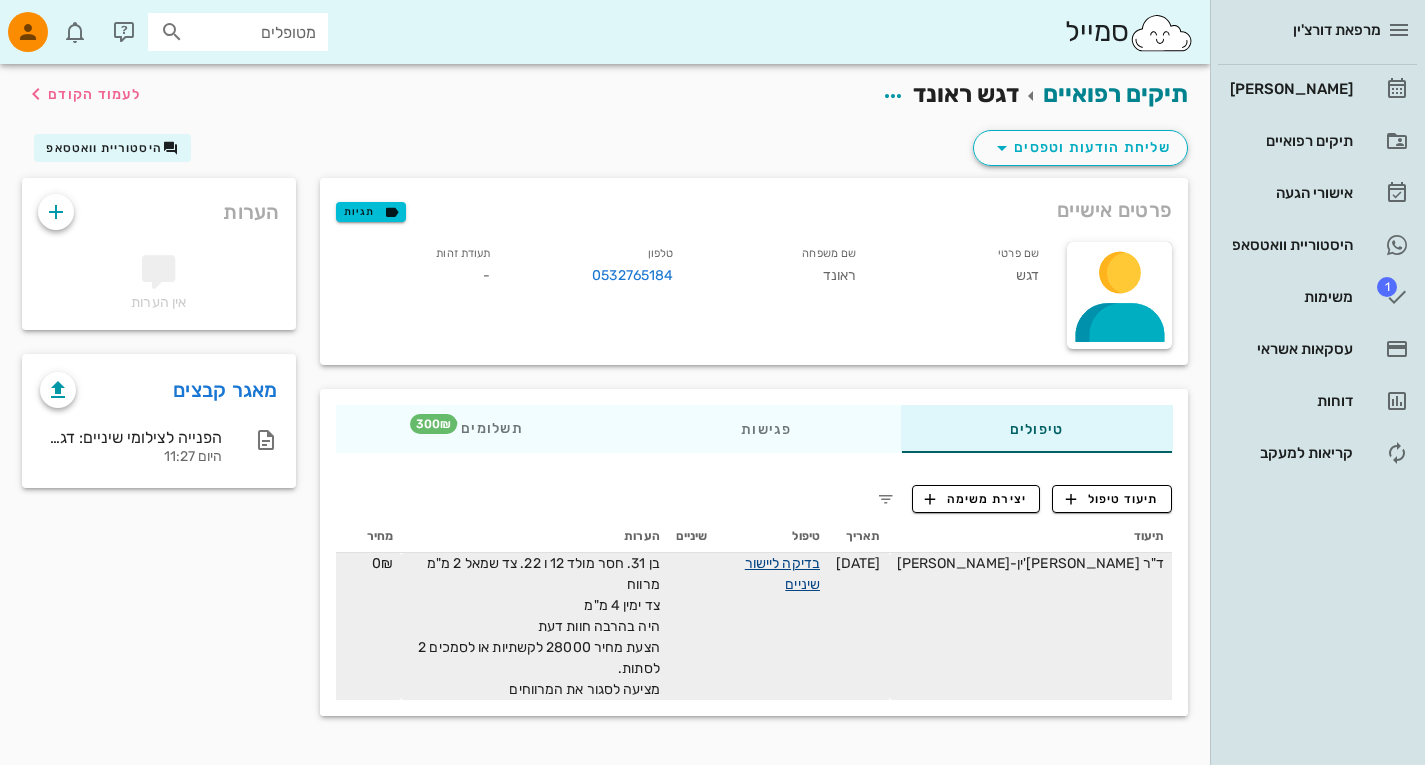 click on "בדיקה ליישור שיניים" at bounding box center (782, 574) 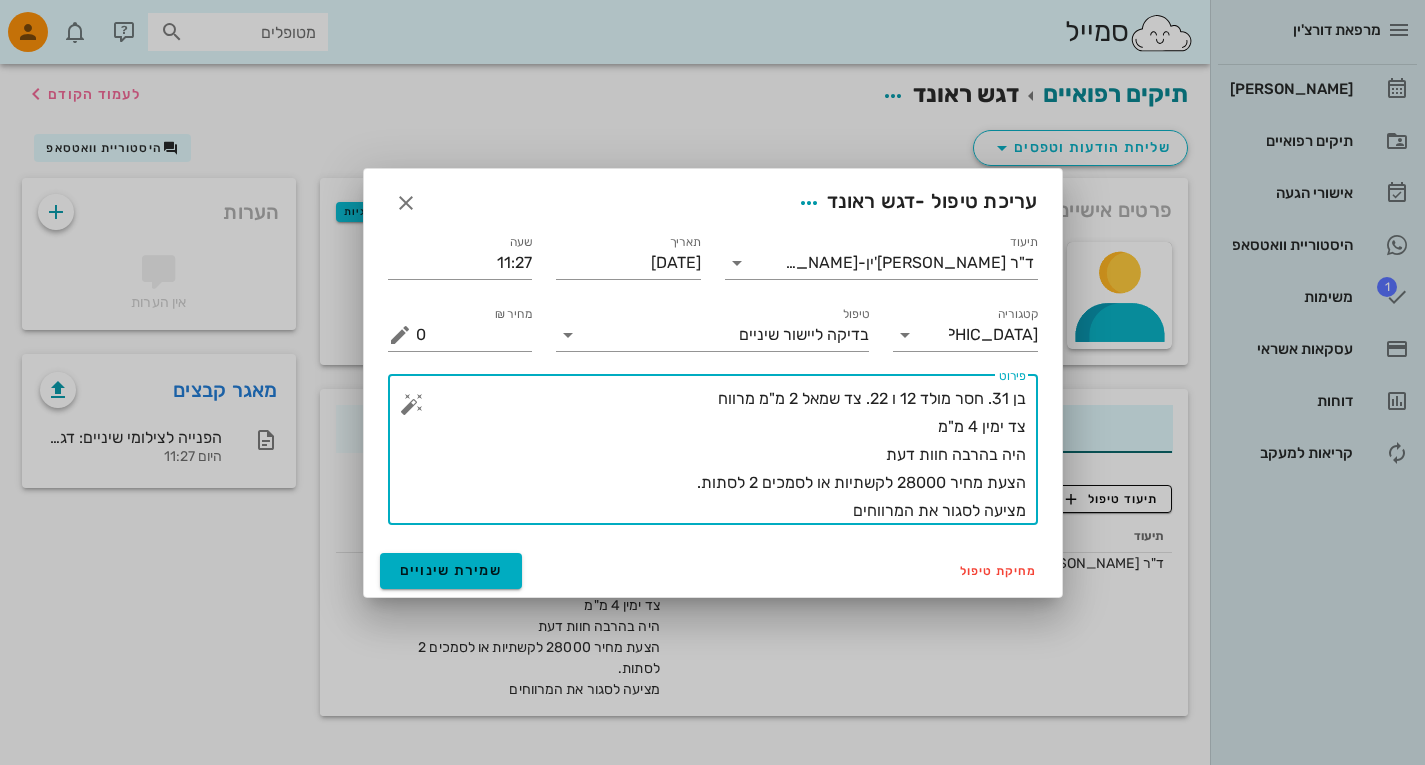 click on "בן 31. חסר מולד 12 ו 22. צד שמאל 2 מ"מ מרווח
צד ימין 4 מ"מ
היה בהרבה חוות דעת
הצעת מחיר 28000 לקשתיות או לסמכים 2 לסתות.
מציעה לסגור את המרווחים" at bounding box center [721, 455] 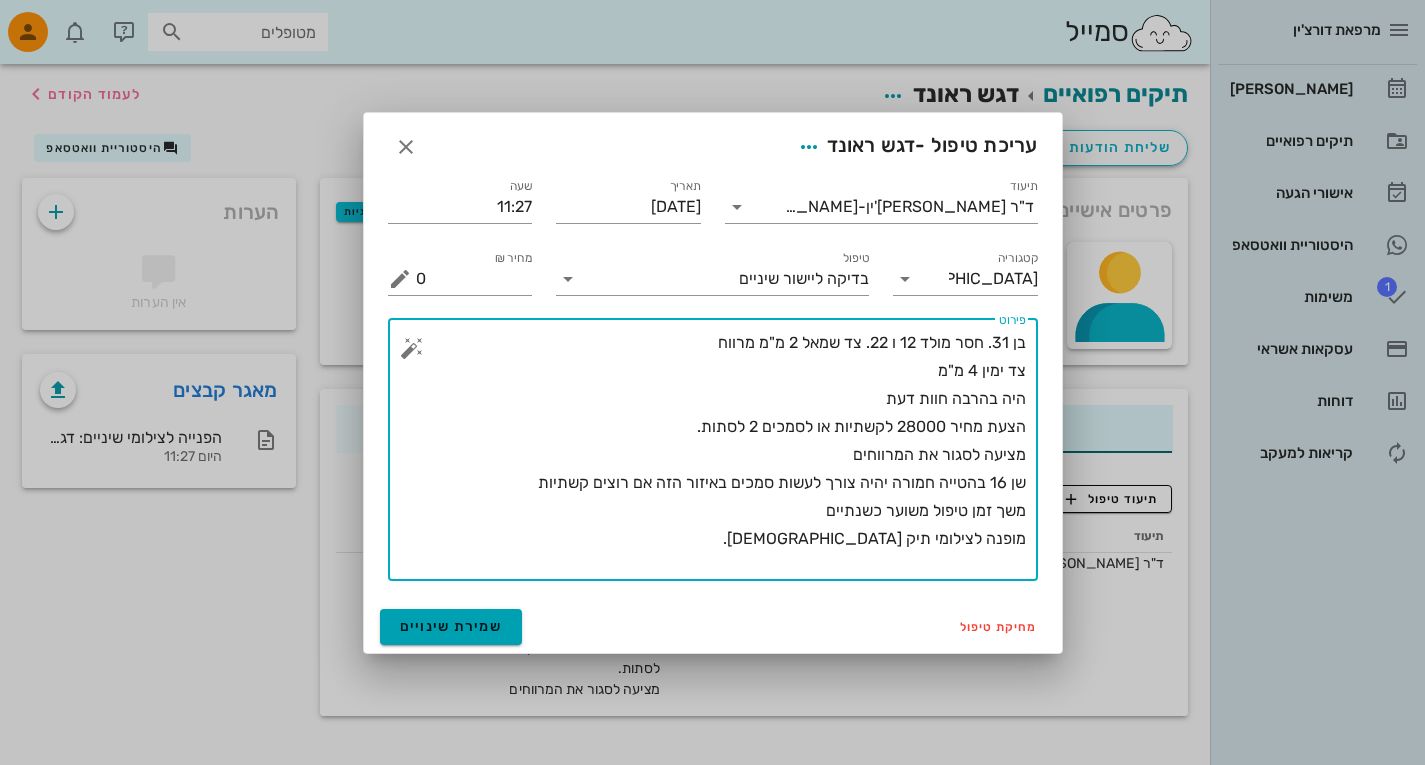 type on "בן 31. חסר מולד 12 ו 22. צד שמאל 2 מ"מ מרווח
צד ימין 4 מ"מ
היה בהרבה חוות דעת
הצעת מחיר 28000 לקשתיות או לסמכים 2 לסתות.
מציעה לסגור את המרווחים
שן 16 בהטייה חמורה יהיה צורך לעשות סמכים באיזור הזה אם רוצים קשתיות
משך זמן טיפול משוער כשנתיים
מופנה לצילומי תיק [DEMOGRAPHIC_DATA]." 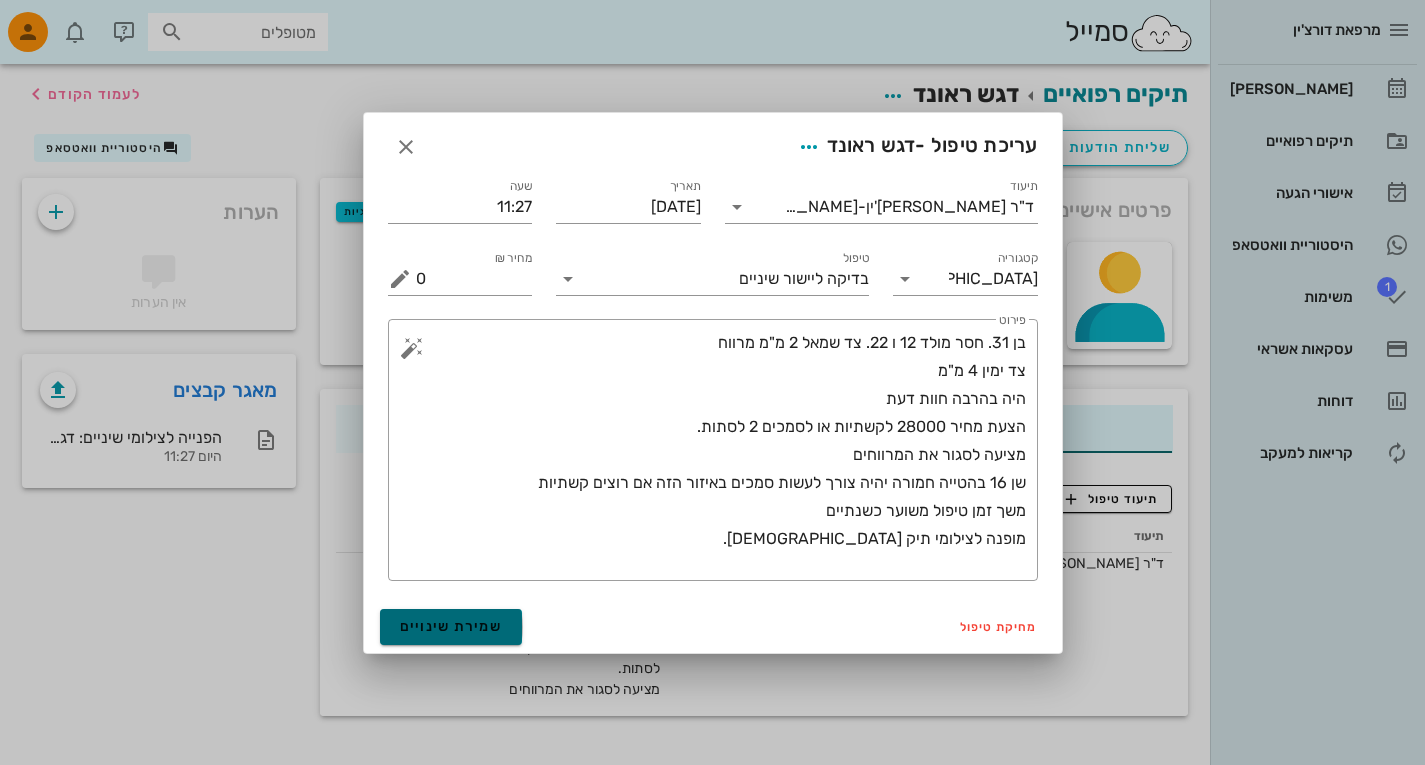click on "שמירת שינויים" at bounding box center (451, 627) 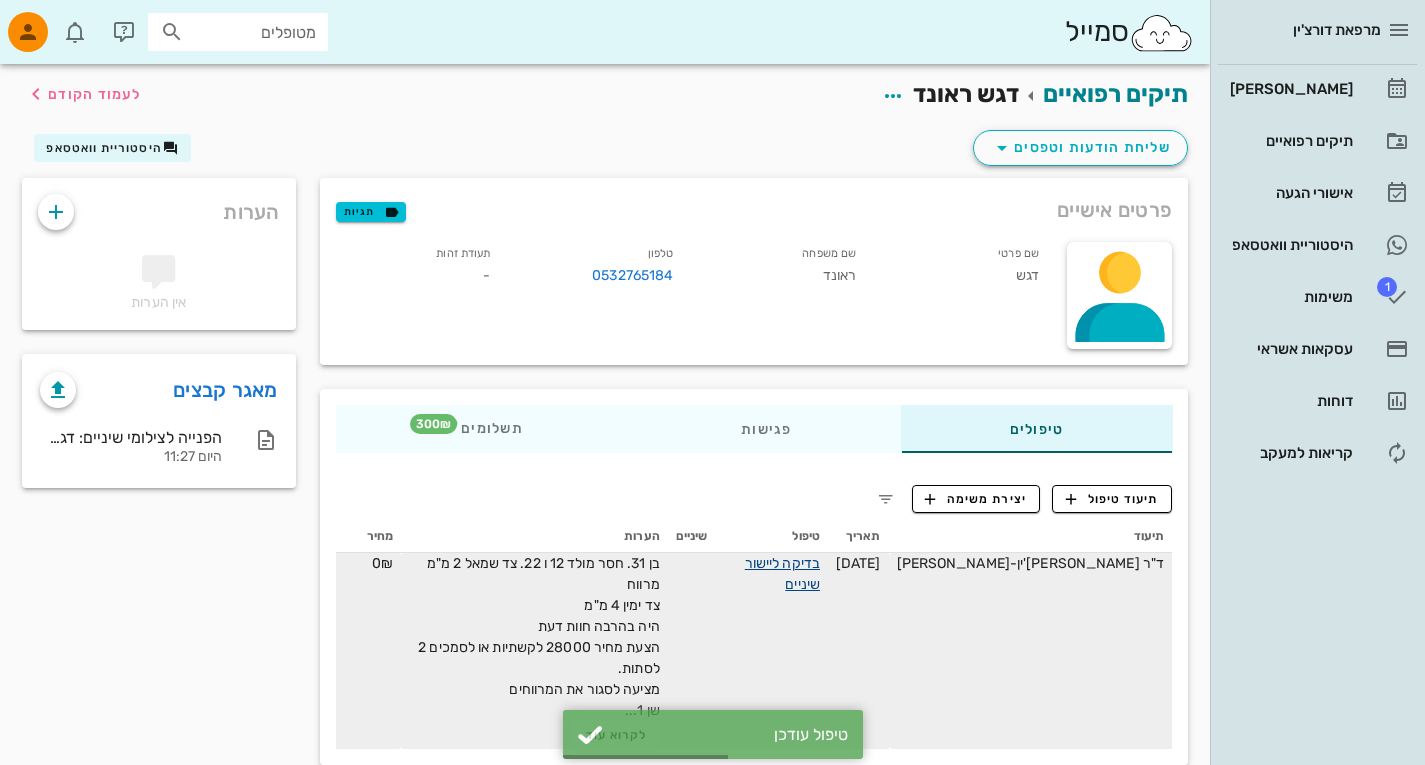 click on "בדיקה ליישור שיניים" at bounding box center [782, 574] 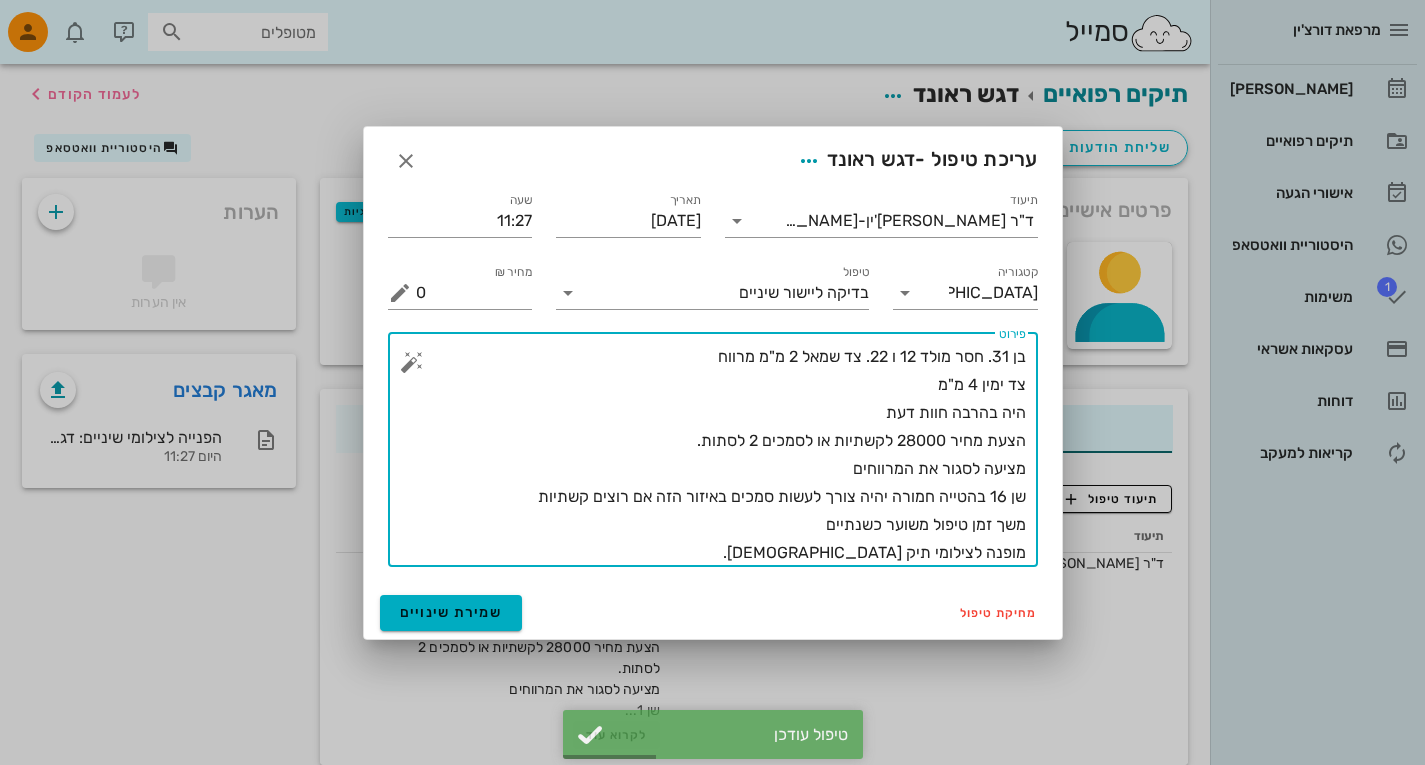 click on "בן 31. חסר מולד 12 ו 22. צד שמאל 2 מ"מ מרווח
צד ימין 4 מ"מ
היה בהרבה חוות דעת
הצעת מחיר 28000 לקשתיות או לסמכים 2 לסתות.
מציעה לסגור את המרווחים
שן 16 בהטייה חמורה יהיה צורך לעשות סמכים באיזור הזה אם רוצים קשתיות
משך זמן טיפול משוער כשנתיים
מופנה לצילומי תיק [DEMOGRAPHIC_DATA]." at bounding box center (721, 455) 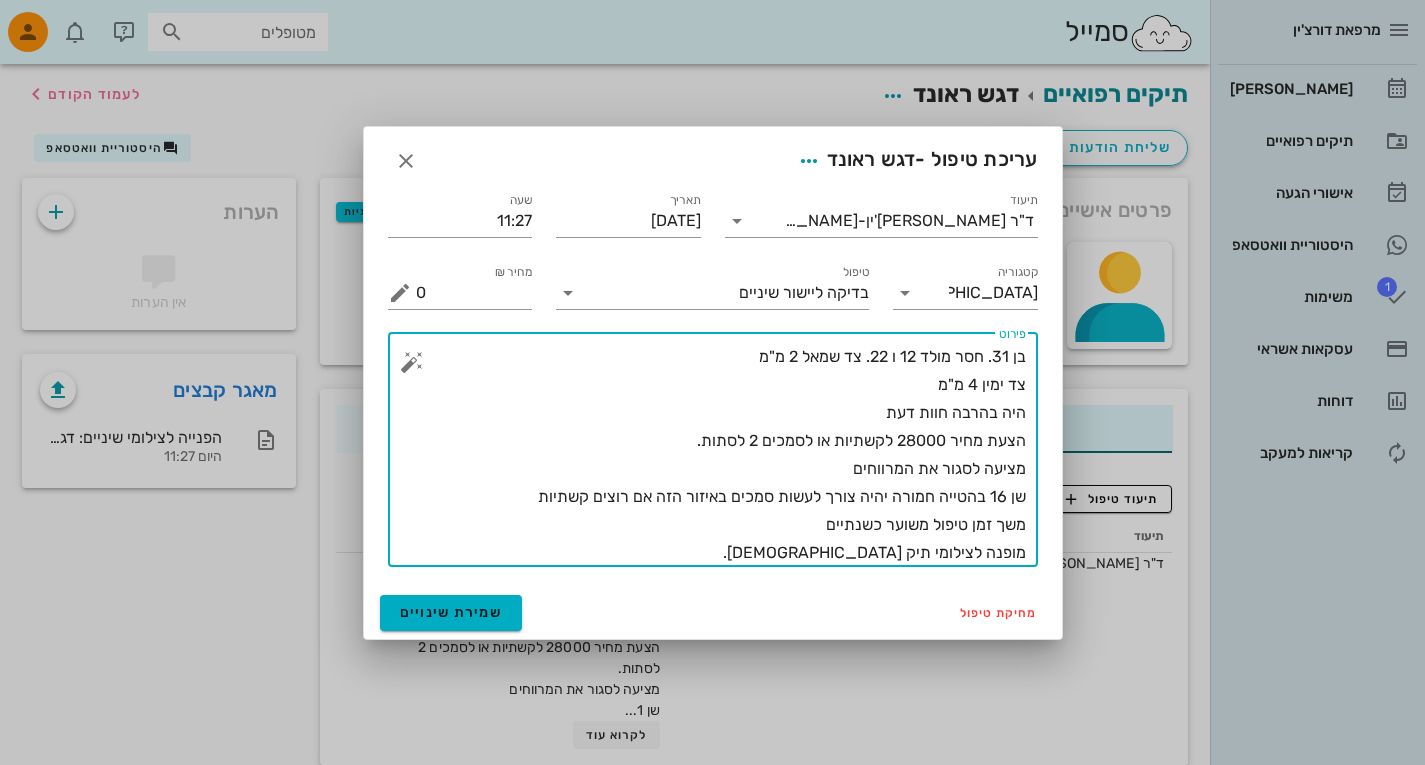 click on "בן 31. חסר מולד 12 ו 22. צד שמאל 2 מ"מ
צד ימין 4 מ"מ
היה בהרבה חוות דעת
הצעת מחיר 28000 לקשתיות או לסמכים 2 לסתות.
מציעה לסגור את המרווחים
שן 16 בהטייה חמורה יהיה צורך לעשות סמכים באיזור הזה אם רוצים קשתיות
משך זמן טיפול משוער כשנתיים
מופנה לצילומי תיק [DEMOGRAPHIC_DATA]." at bounding box center [721, 455] 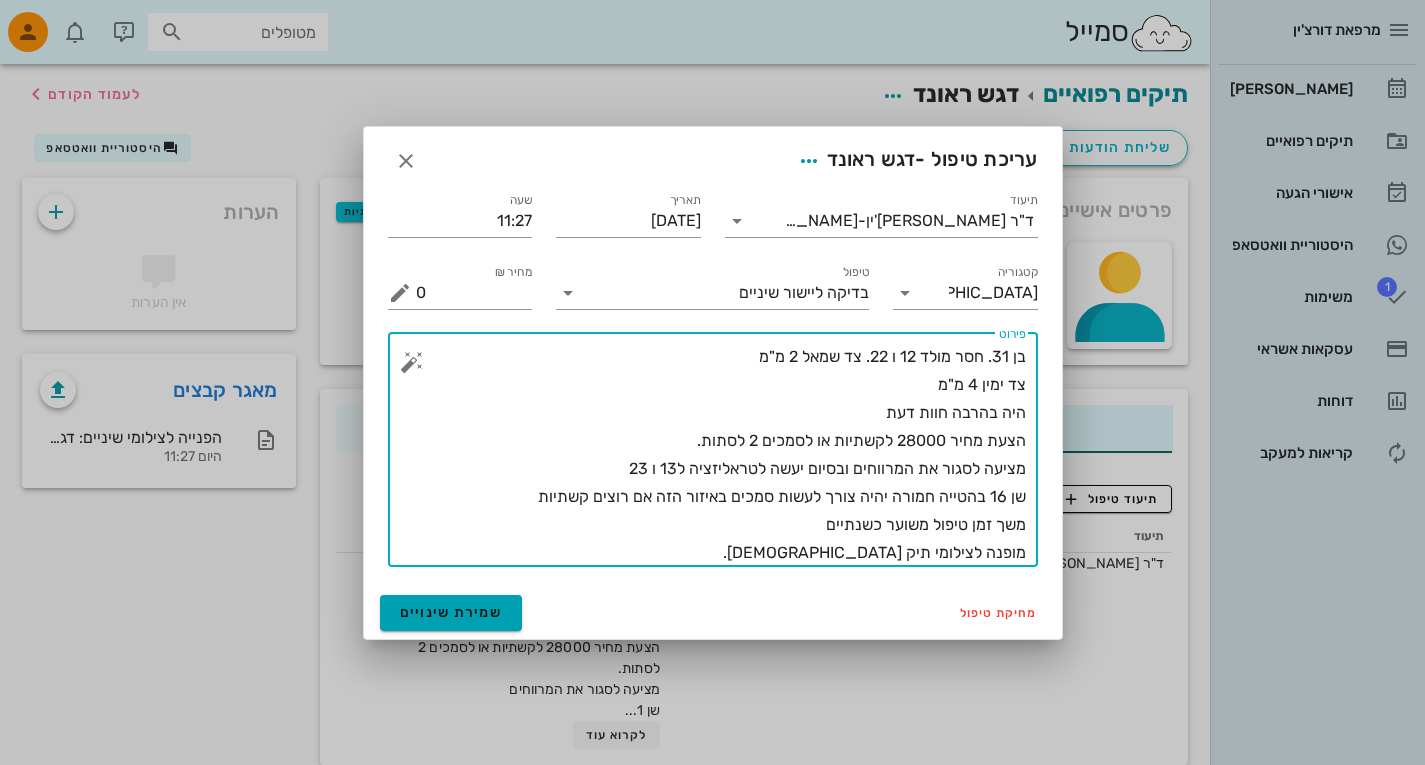 type on "בן 31. חסר מולד 12 ו 22. צד שמאל 2 מ"מ
צד ימין 4 מ"מ
היה בהרבה חוות דעת
הצעת מחיר 28000 לקשתיות או לסמכים 2 לסתות.
מציעה לסגור את המרווחים ובסיום יעשה לטראליזציה ל13 ו 23
שן 16 בהטייה חמורה יהיה צורך לעשות סמכים באיזור הזה אם רוצים קשתיות
משך זמן טיפול משוער כשנתיים
מופנה לצילומי תיק [DEMOGRAPHIC_DATA]." 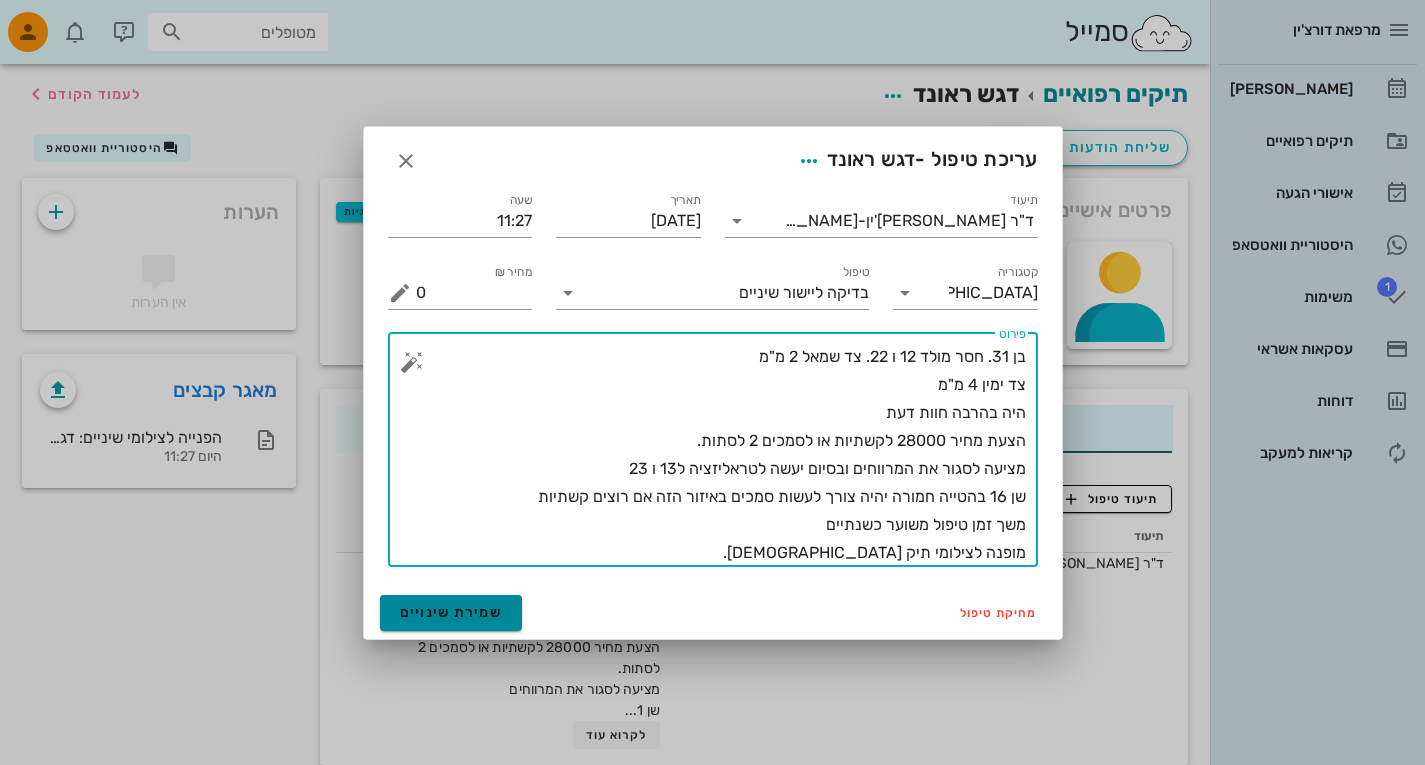click on "שמירת שינויים" at bounding box center (451, 613) 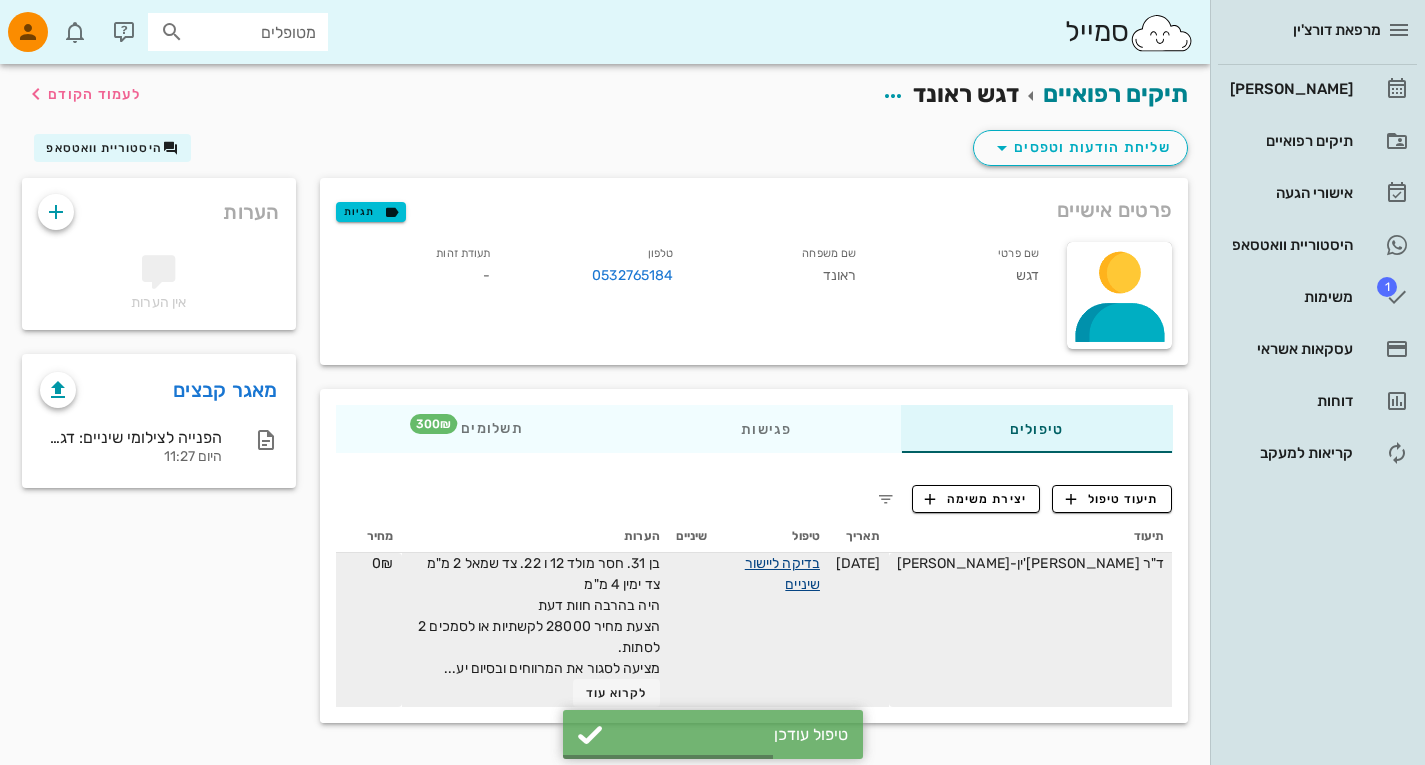 click on "בדיקה ליישור שיניים" at bounding box center [782, 574] 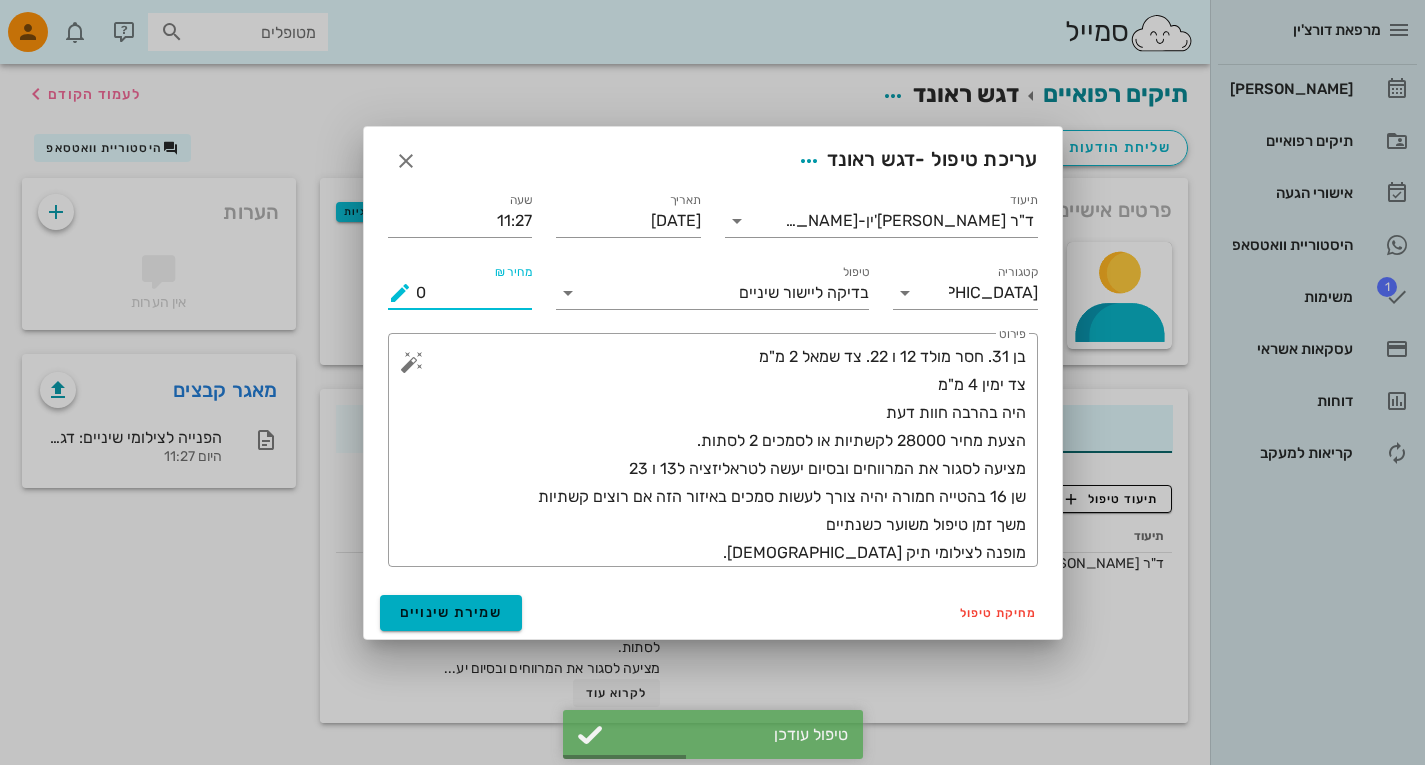 drag, startPoint x: 456, startPoint y: 296, endPoint x: 74, endPoint y: 381, distance: 391.34256 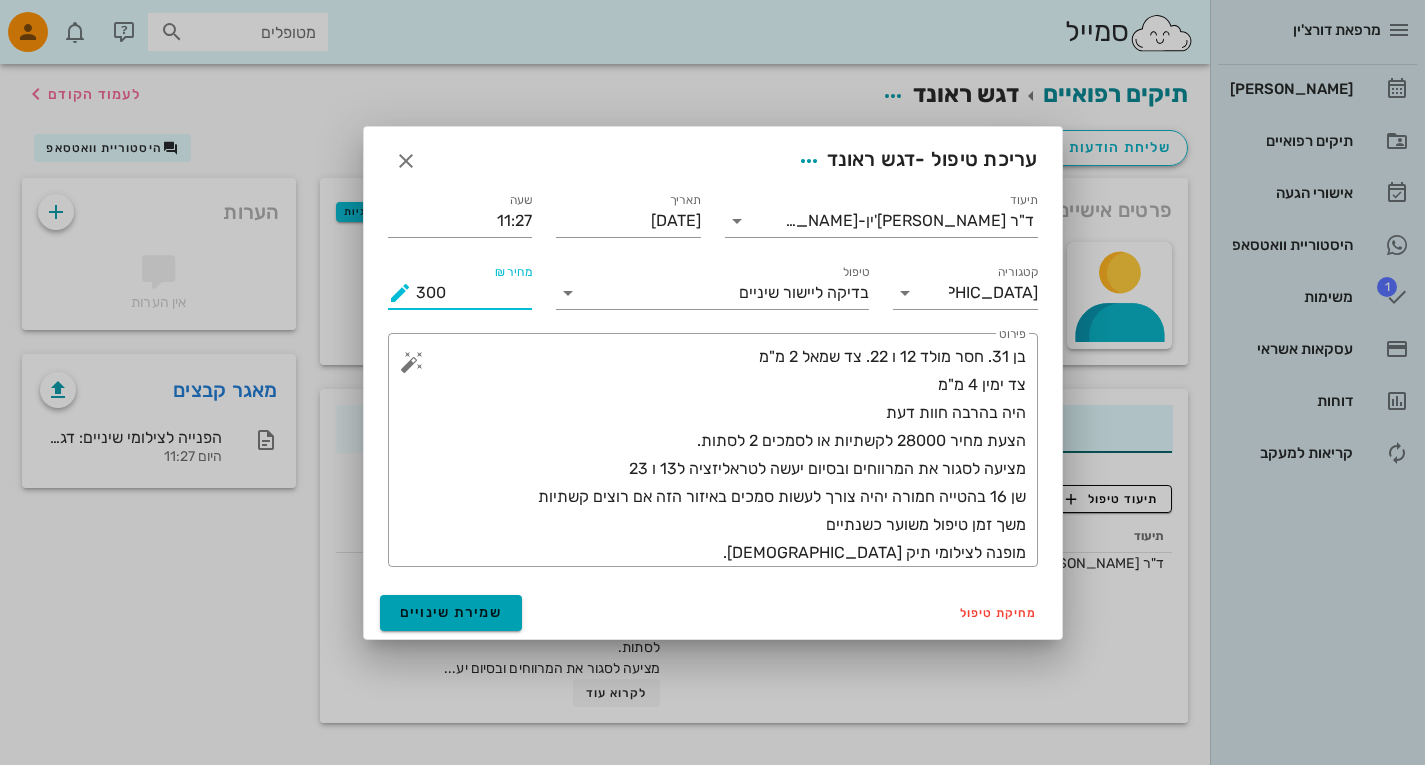 type on "300" 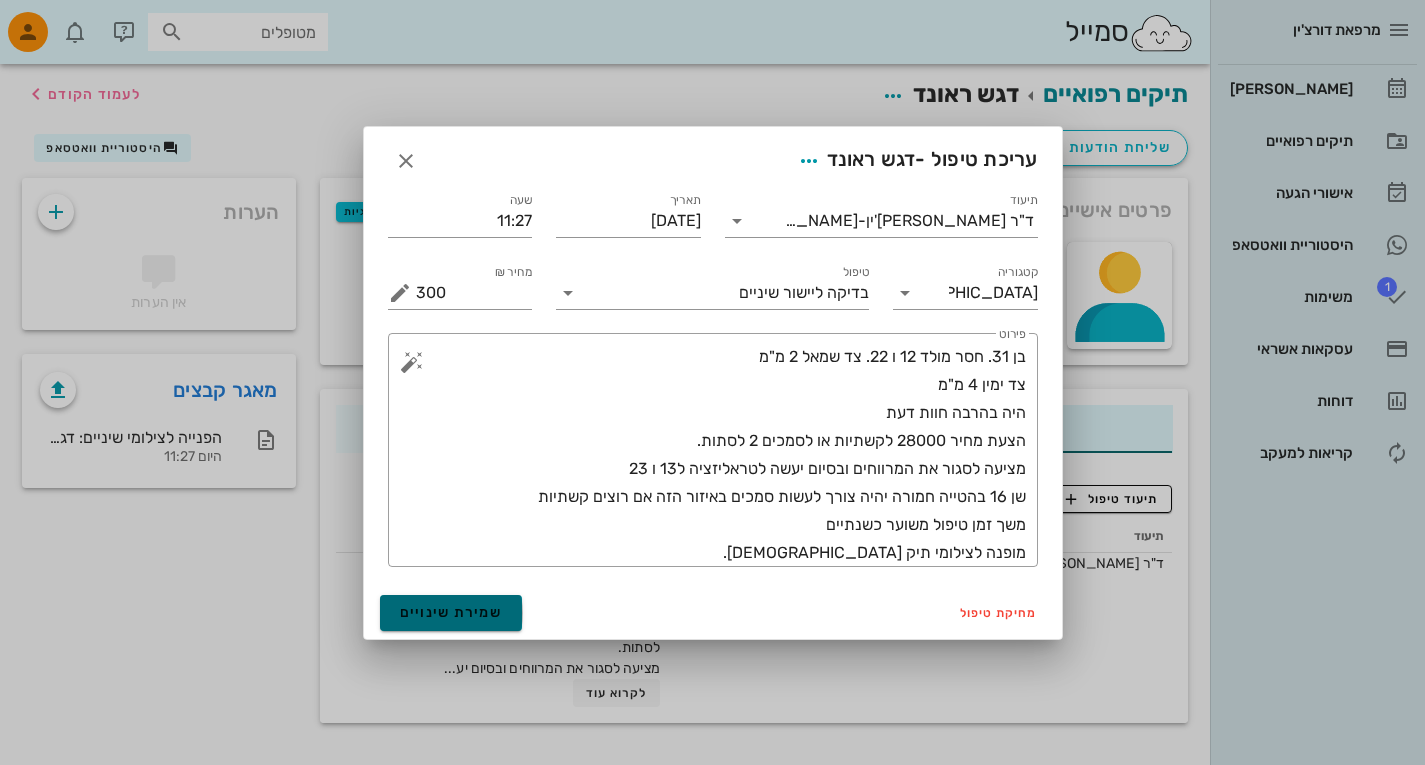 click on "שמירת שינויים" at bounding box center (451, 612) 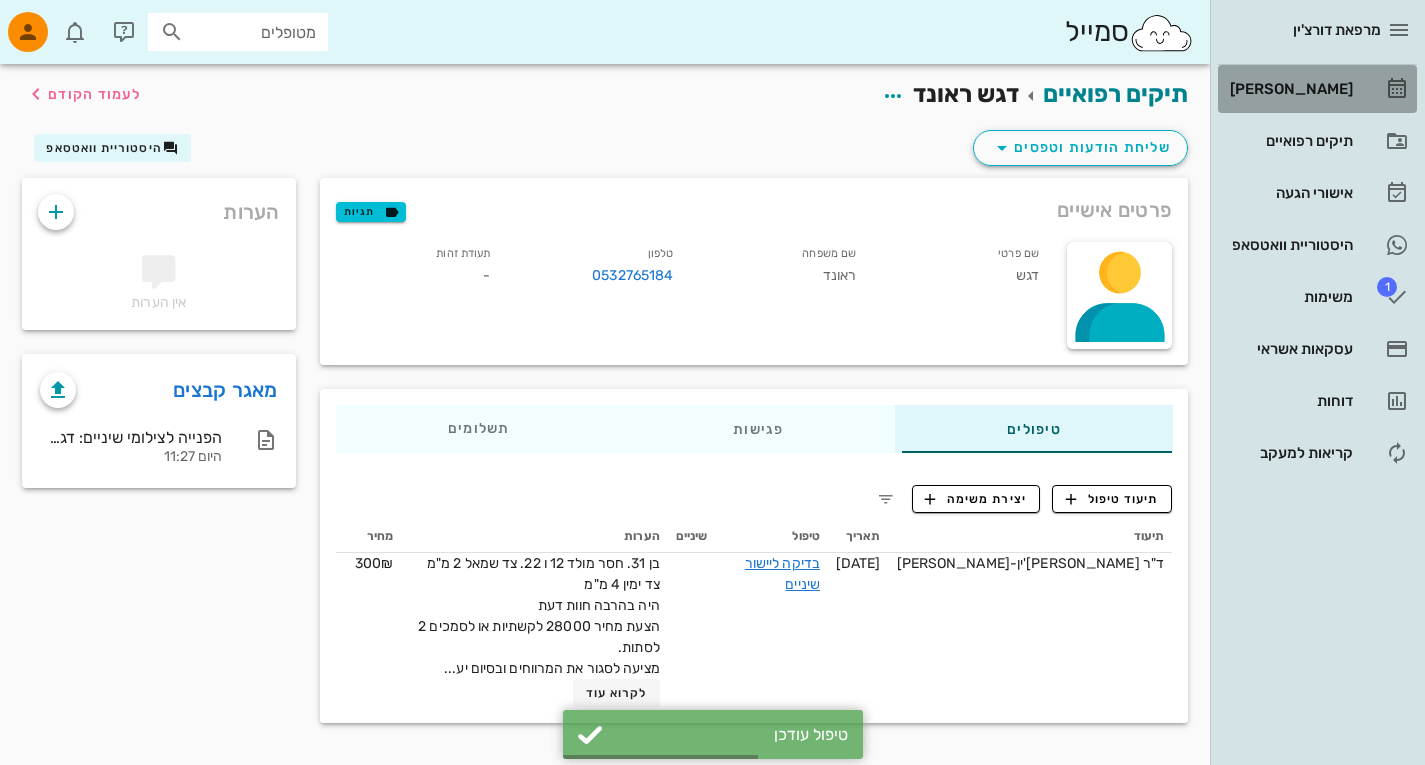 click on "[PERSON_NAME]" at bounding box center [1289, 89] 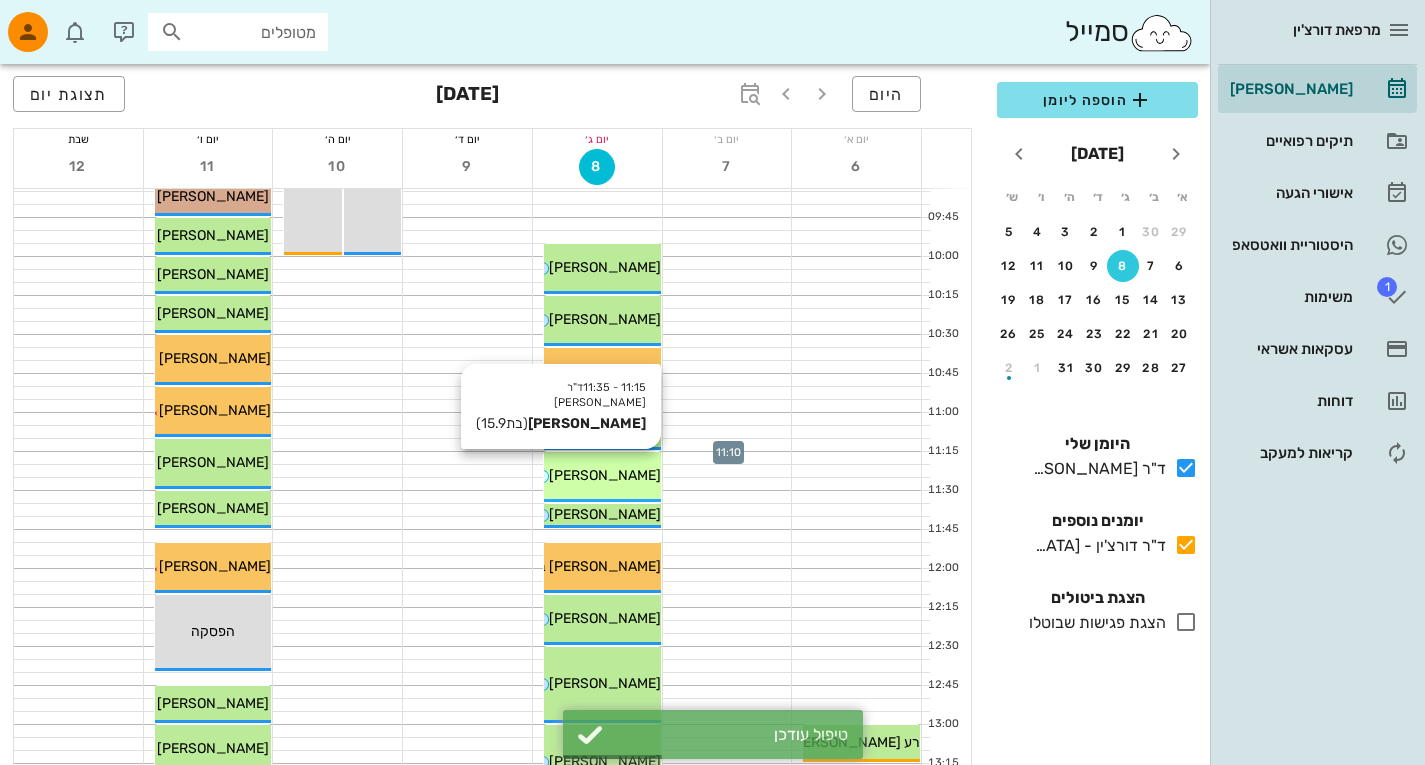scroll, scrollTop: 404, scrollLeft: 0, axis: vertical 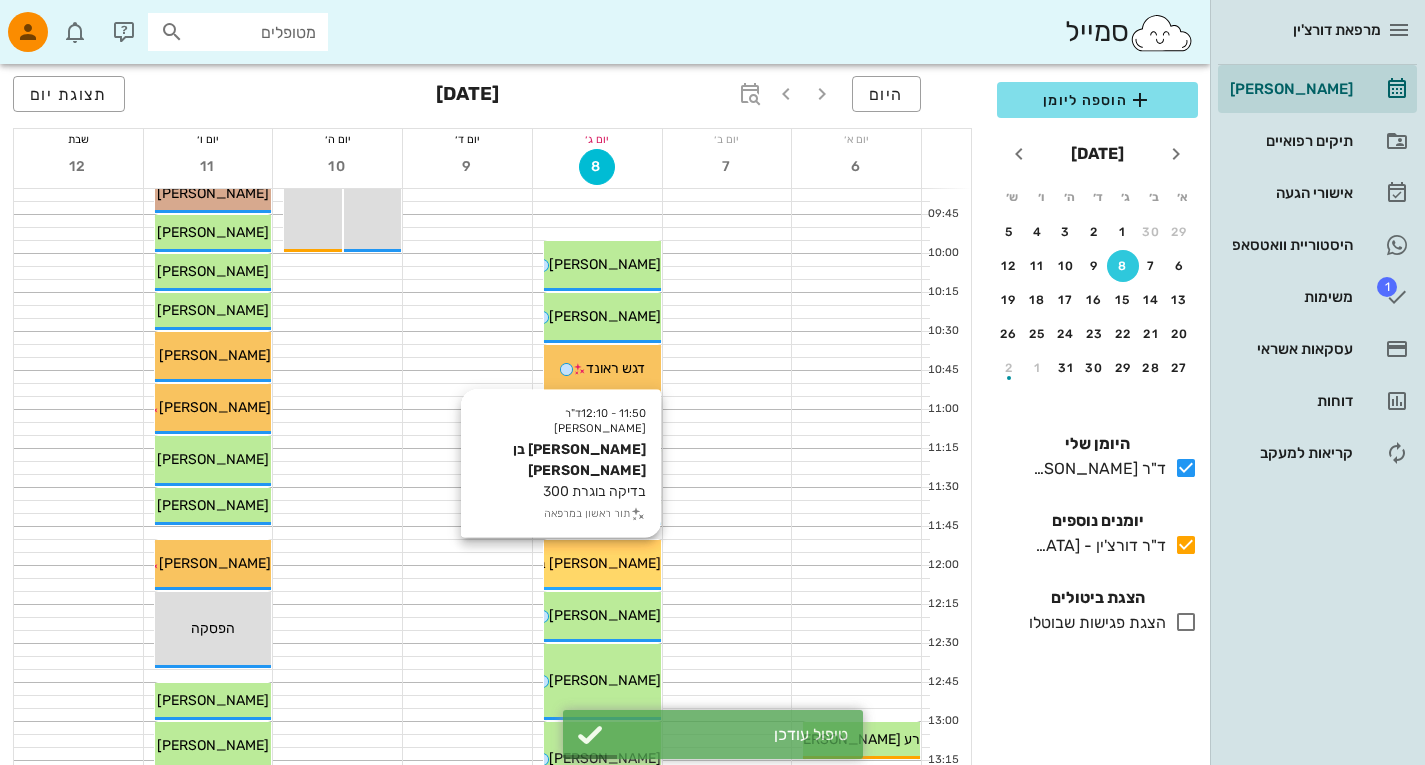 click on "[PERSON_NAME] בן [PERSON_NAME]" at bounding box center (540, 563) 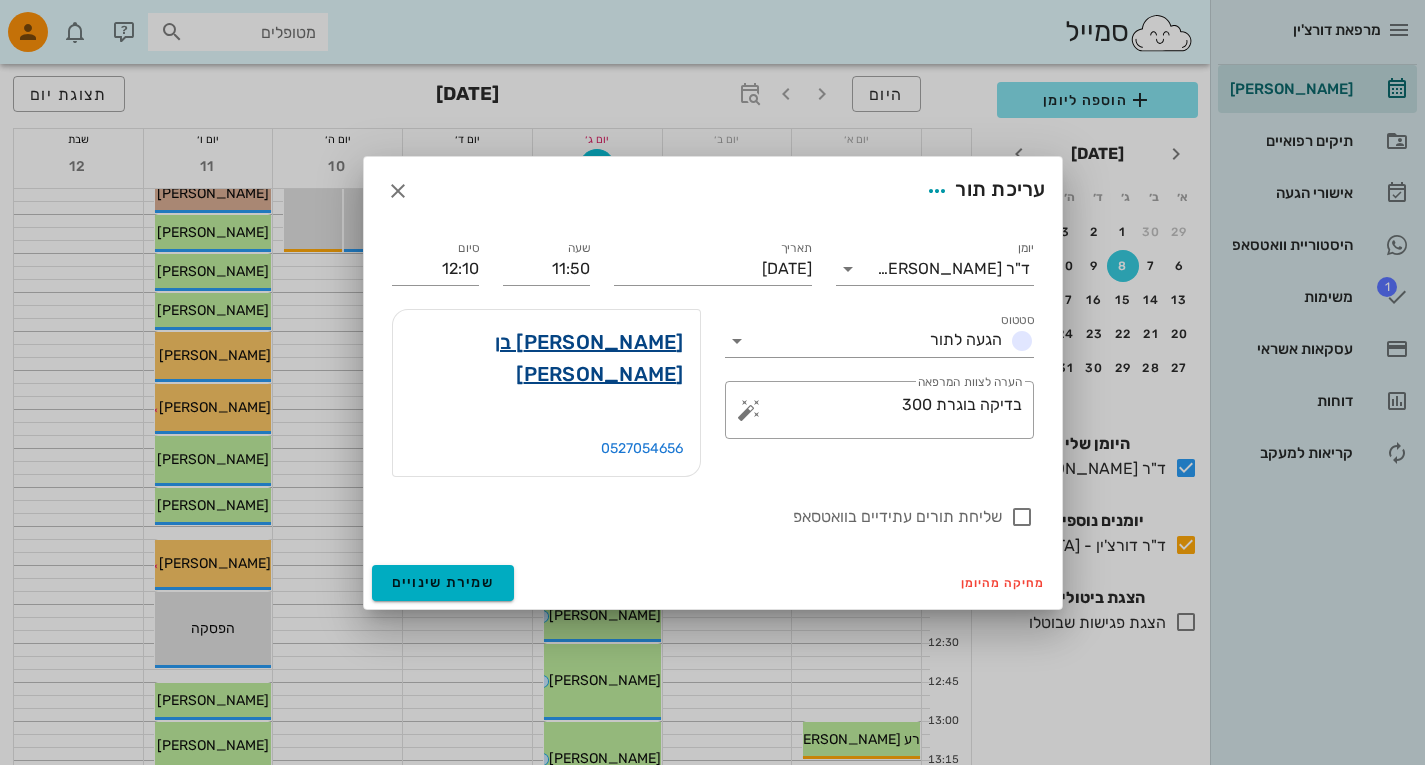 click on "[PERSON_NAME]
בן [PERSON_NAME]" at bounding box center (546, 358) 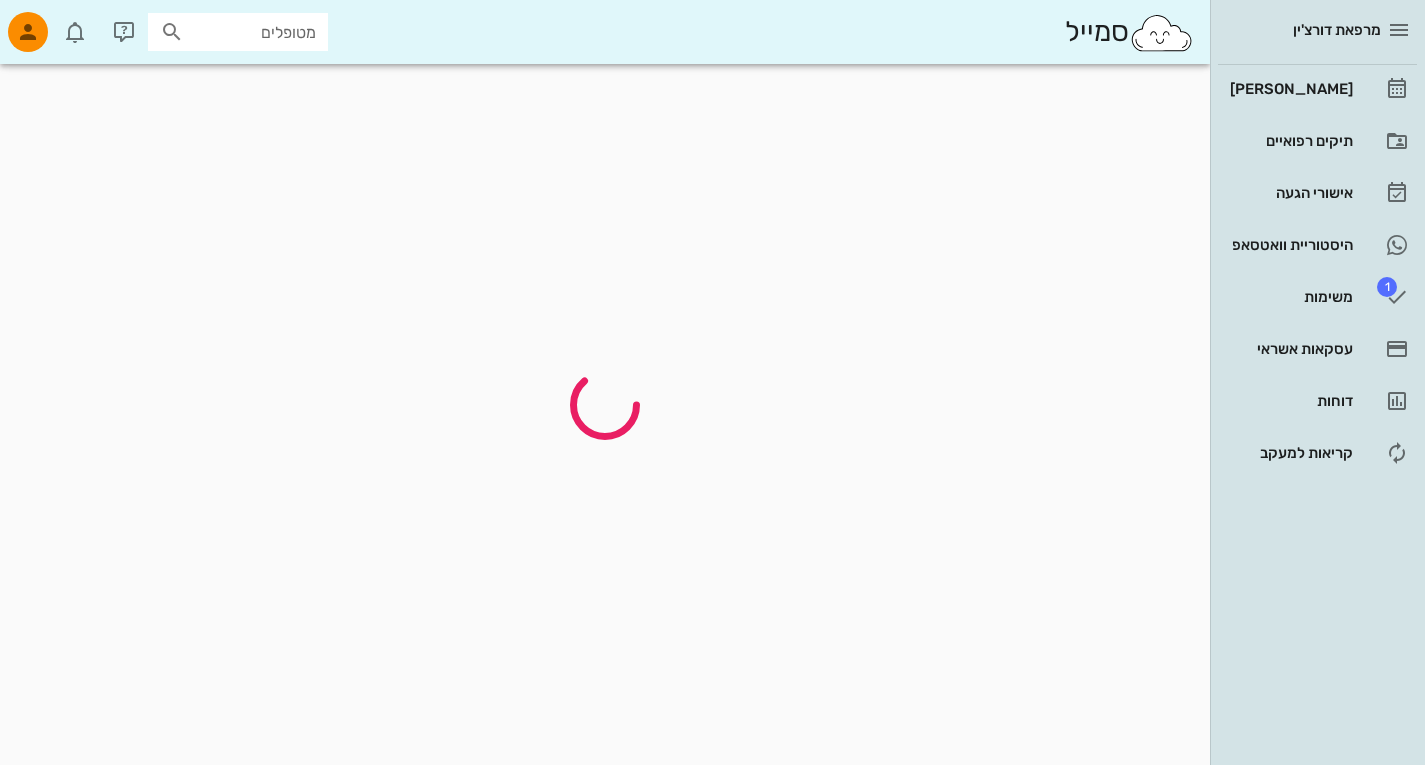 scroll, scrollTop: 0, scrollLeft: 0, axis: both 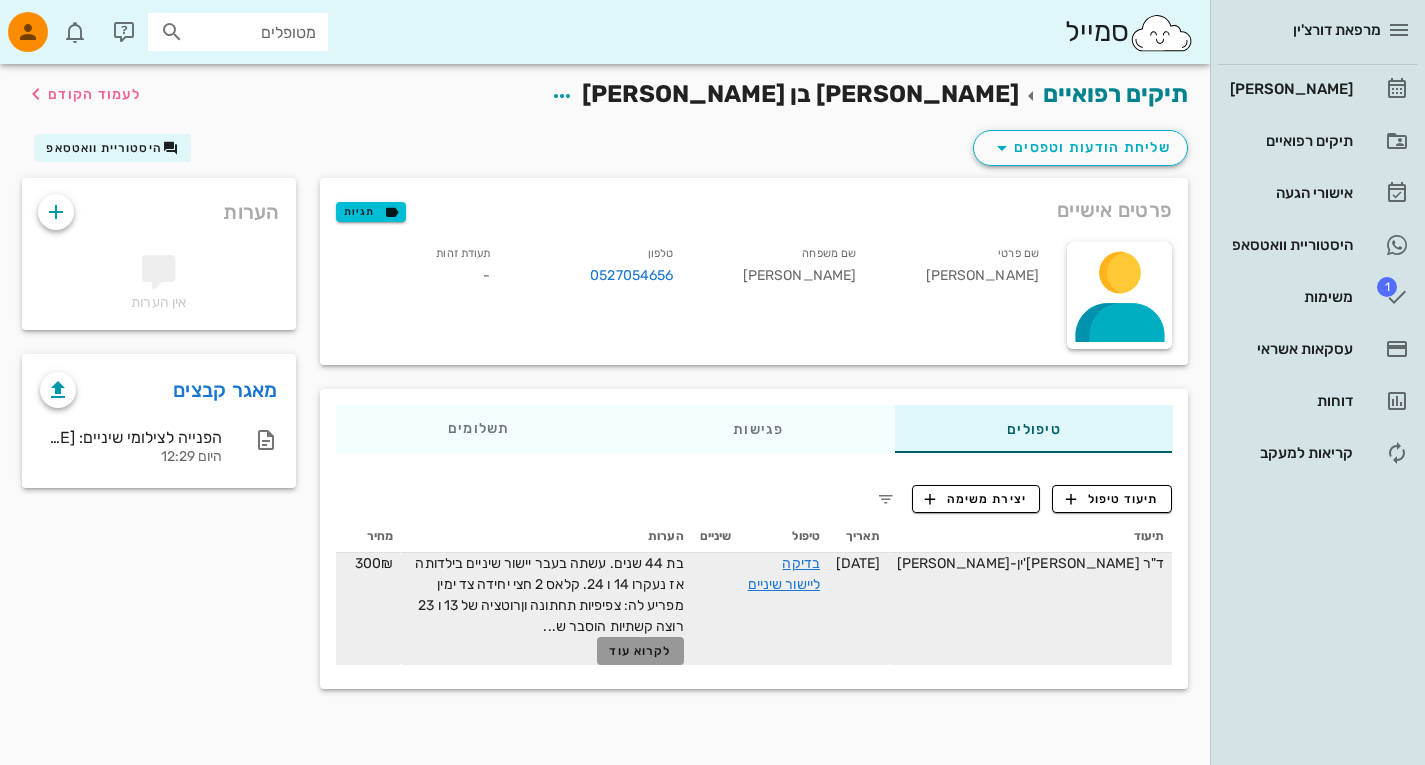click on "לקרוא עוד" at bounding box center [640, 651] 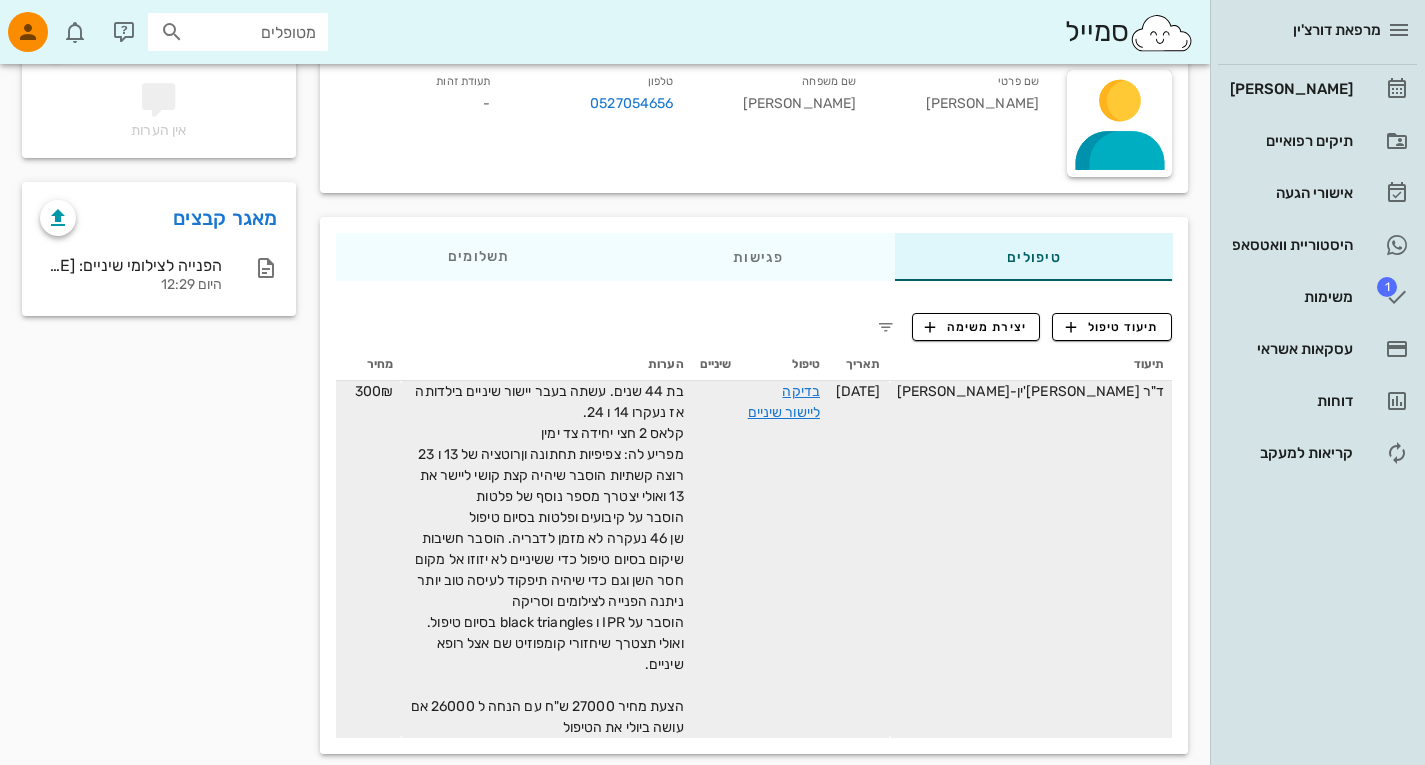 scroll, scrollTop: 0, scrollLeft: 0, axis: both 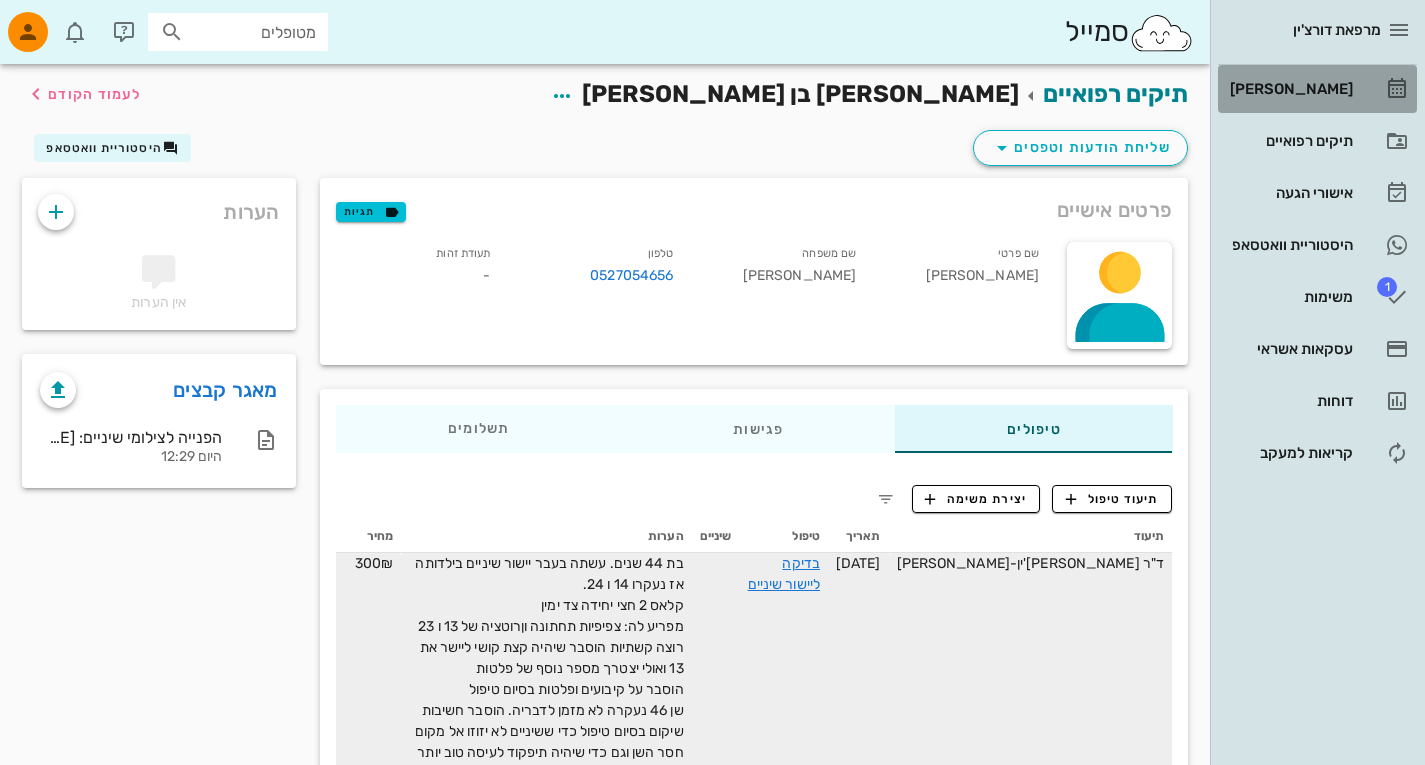 click on "[PERSON_NAME]" at bounding box center (1289, 89) 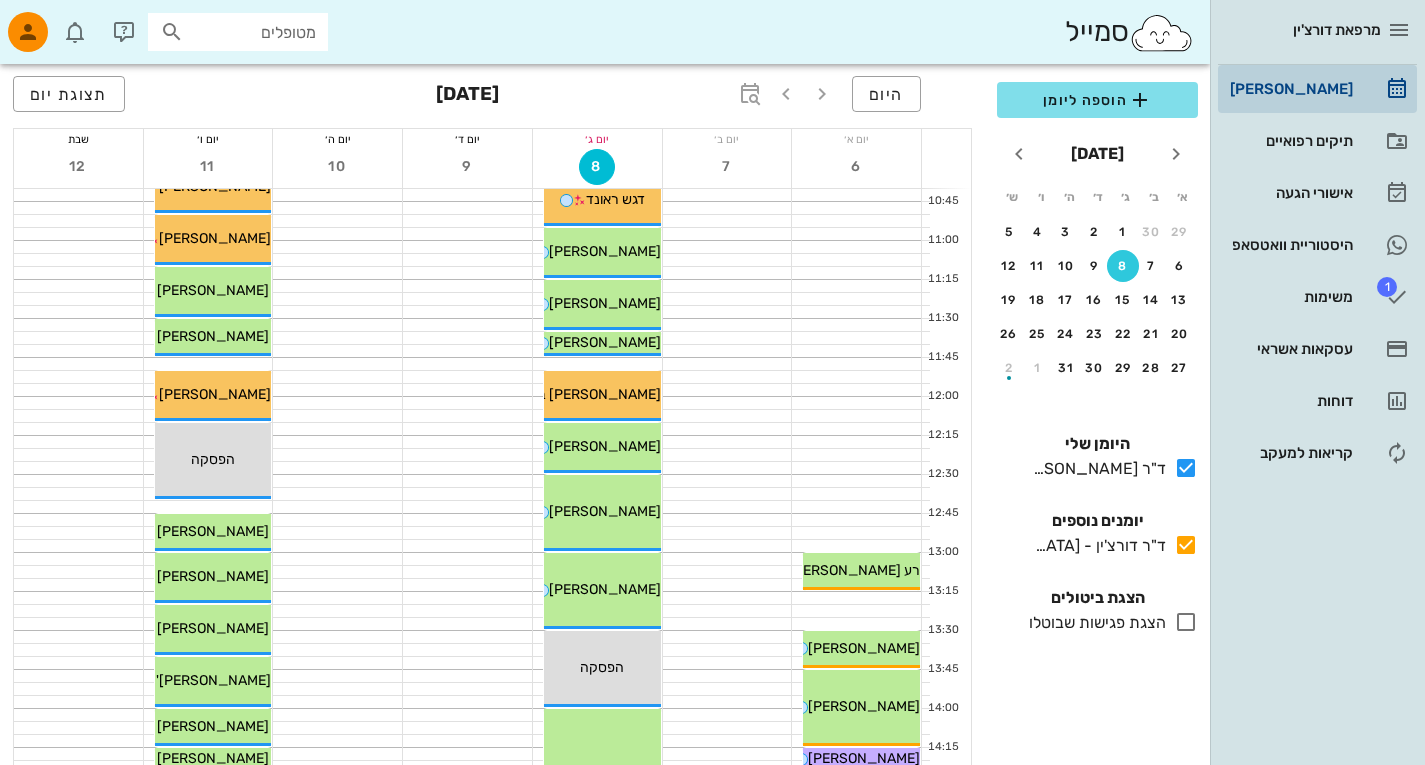 scroll, scrollTop: 572, scrollLeft: 0, axis: vertical 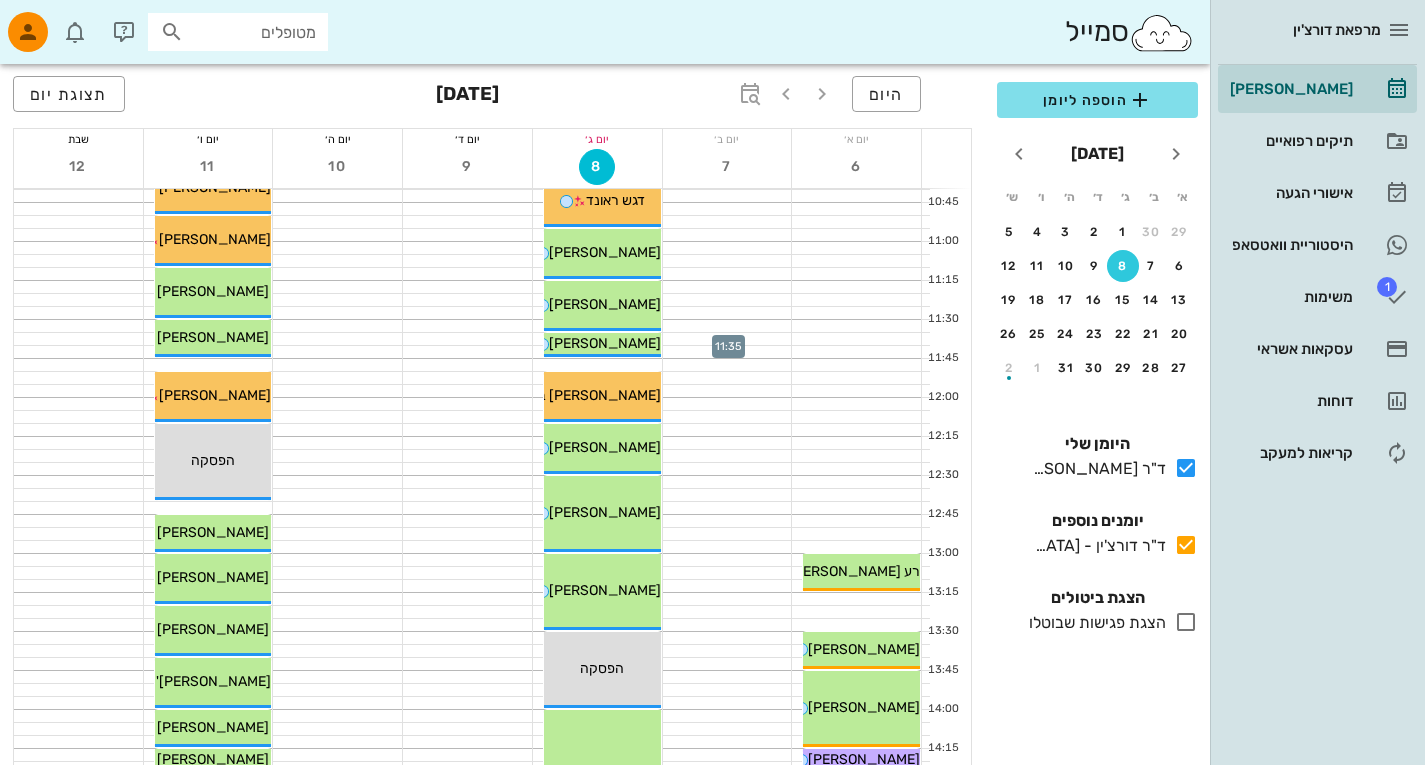 click at bounding box center (727, 339) 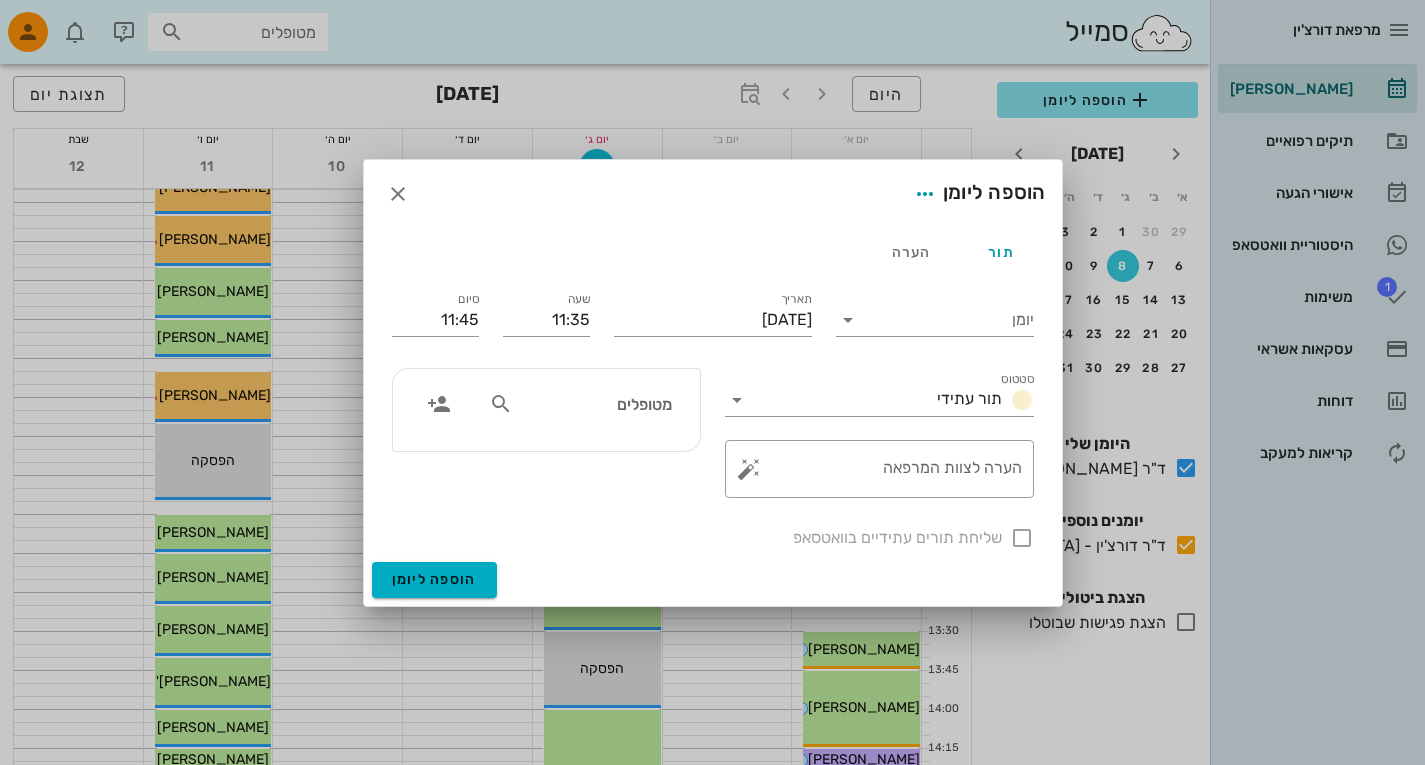 click on "מרפאת [PERSON_NAME] מרפאה תיקים רפואיים אישורי הגעה היסטוריית וואטסאפ 1 משימות עסקאות אשראי דוחות קריאות למעקב
סמייל
מטופלים
הוספה ליומן
[DATE] א׳ ב׳ ג׳ ד׳ ה׳ ו׳ ש׳ 29 30 1 2 3 4 5 6 7 8 9 10 11 12 13 14 15 16 17 18 19 20 21 22 23 24 25 26 27 28 29 30 31 1 2 היומן שלי
ד"ר דורצ'ין - כרמיאל
בלבד
יומנים נוספים
ד"ר דורצ'ין - [GEOGRAPHIC_DATA]
בלבד
הצגת ביטולים
הצגת פגישות שבוטלו
היום [DATE] תצוגת יום יום א׳ 6
יום ב׳ 7
יום ג׳ 8
יום ד׳ 9
יום ה׳ 10
יום ו׳ 11
שבת 12
07:05 07:10 07:15 07:20 07:25 07:30 07:35 07:40 07:45 07:50 07:55 08:00 08:05 08:10 08:15 08:20 08:25 08:30 08:35 08:40 08:45 08:50 08:55" at bounding box center (712, 614) 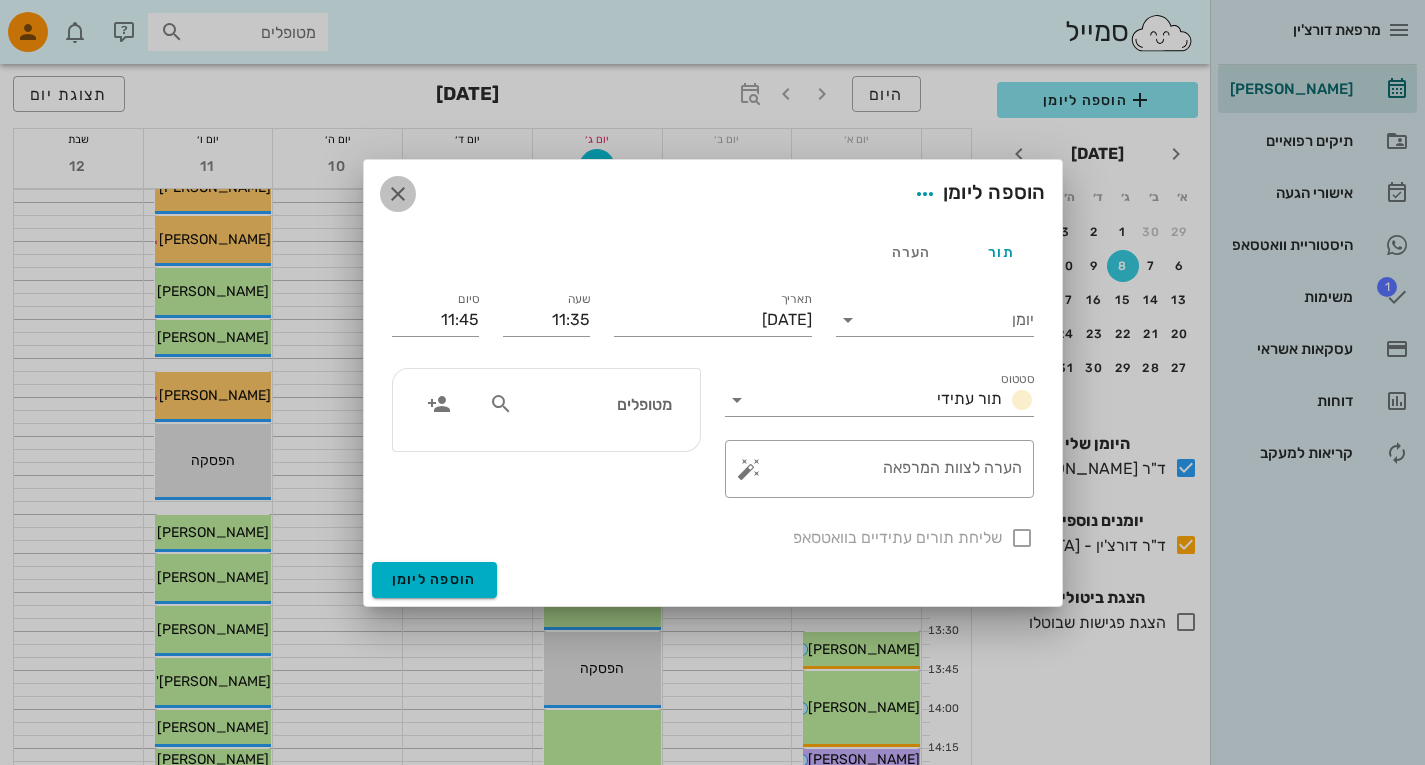 click at bounding box center [398, 194] 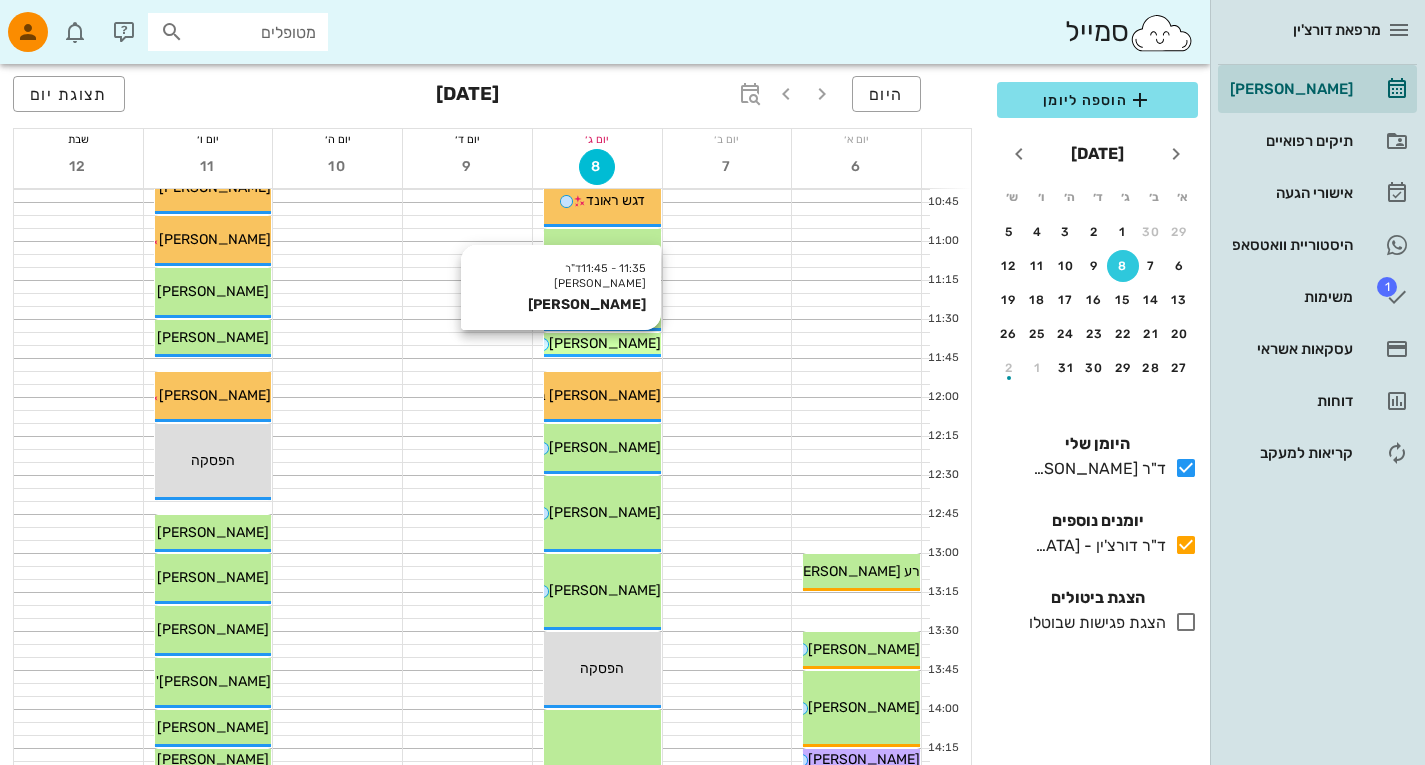 click on "[PERSON_NAME]" at bounding box center (605, 343) 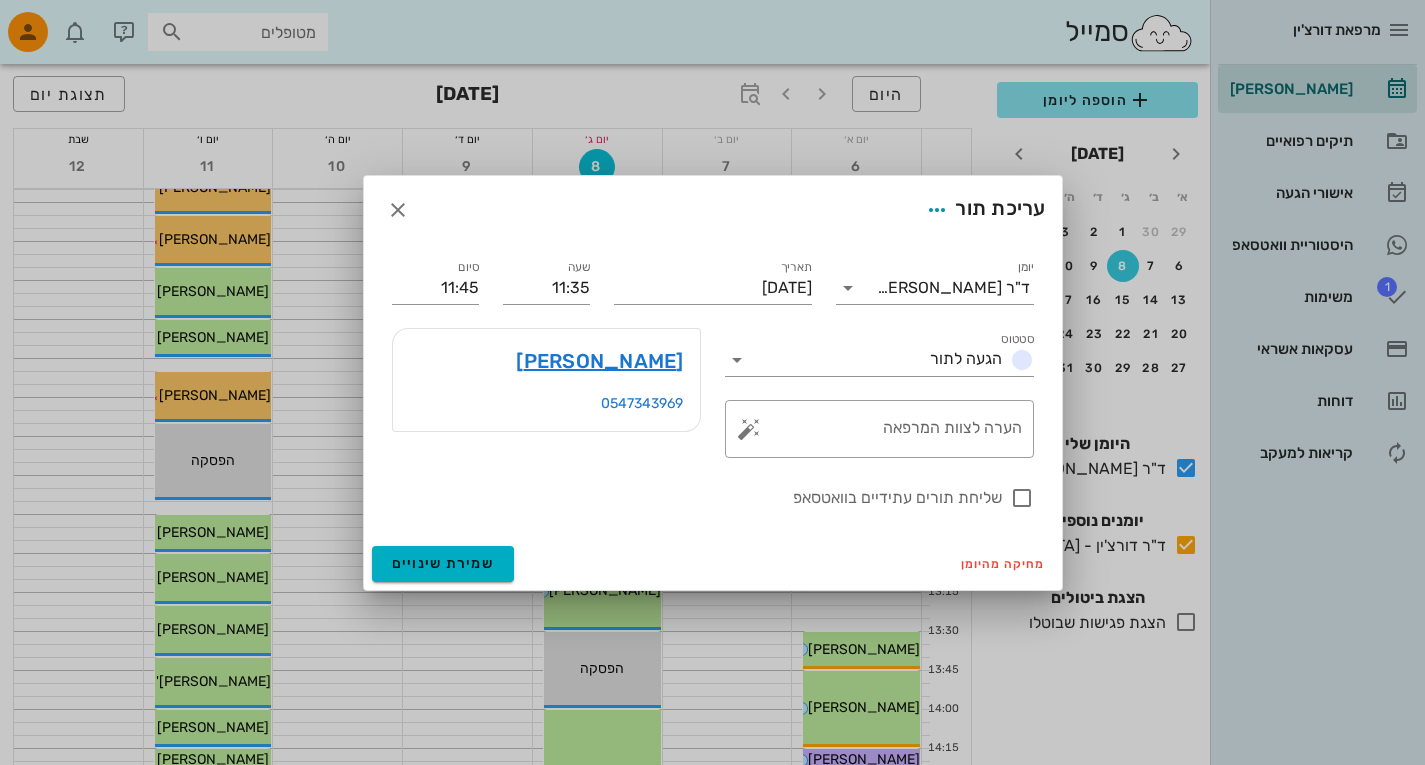 click on "[PERSON_NAME]" at bounding box center (599, 361) 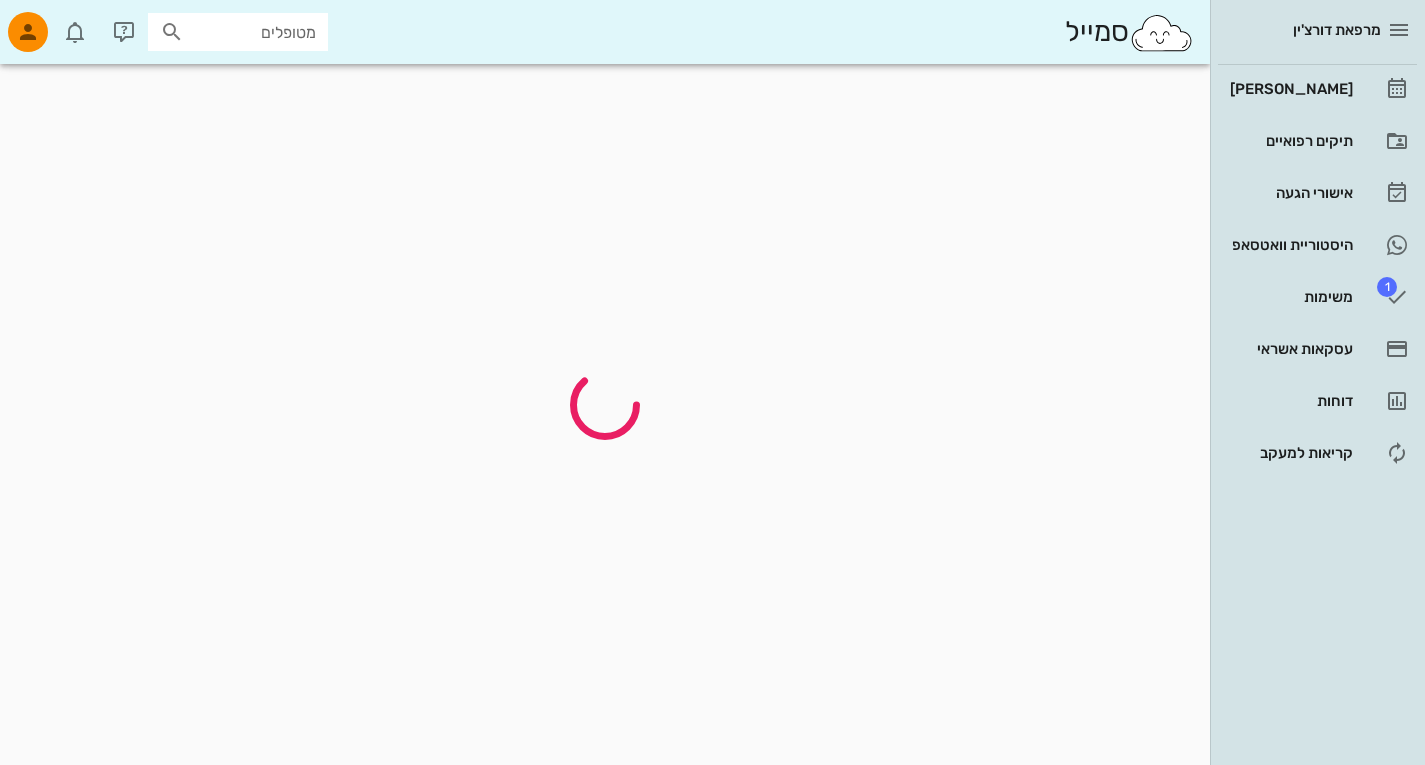 scroll, scrollTop: 0, scrollLeft: 0, axis: both 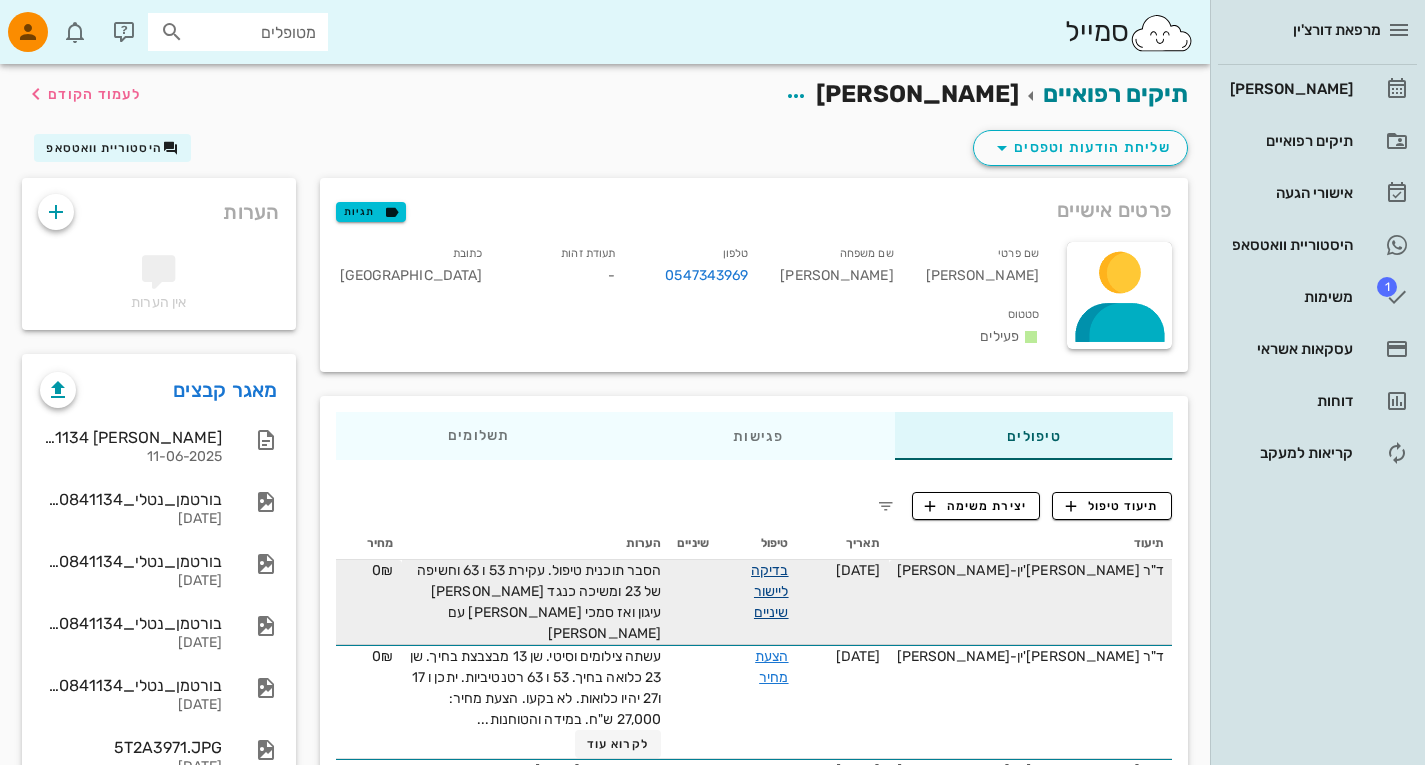 click on "בדיקה ליישור שיניים" at bounding box center [770, 591] 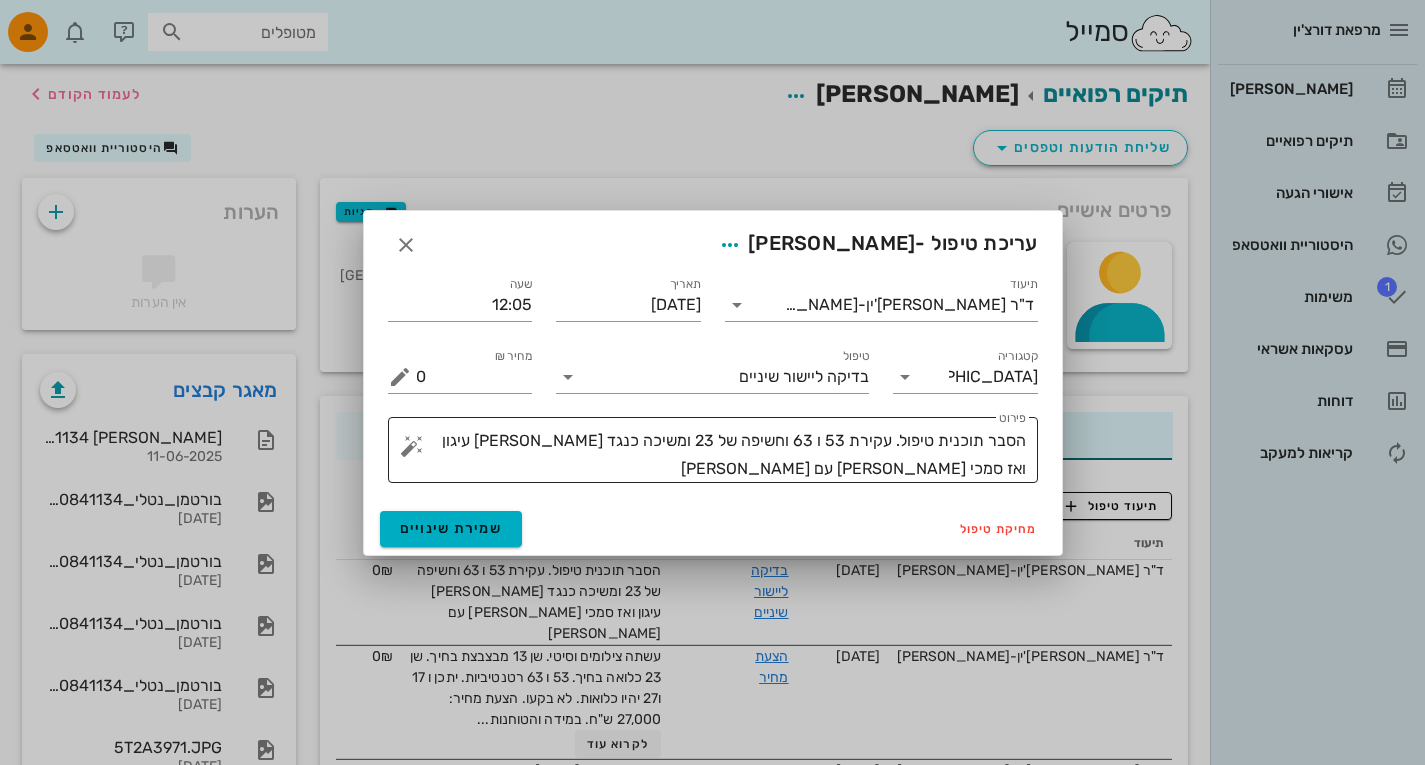 click on "הסבר תוכנית טיפול. עקירת 53 ו 63 וחשיפה של 23 ומשיכה כנגד [PERSON_NAME] עיגון ואז סמכי [PERSON_NAME] עם [PERSON_NAME]" at bounding box center (721, 455) 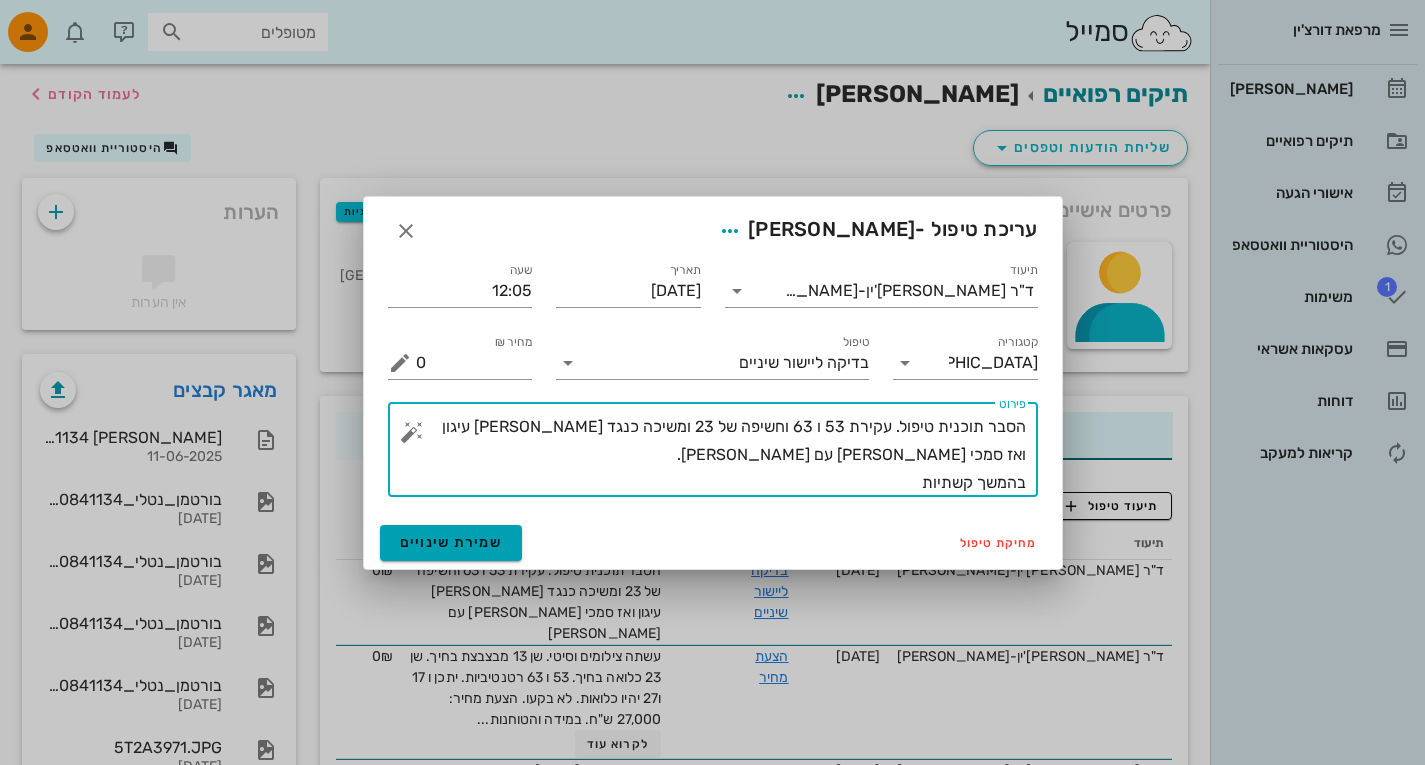 type on "הסבר תוכנית טיפול. עקירת 53 ו 63 וחשיפה של 23 ומשיכה כנגד [PERSON_NAME] עיגון ואז סמכי [PERSON_NAME] עם [PERSON_NAME].
בהמשך קשתיות" 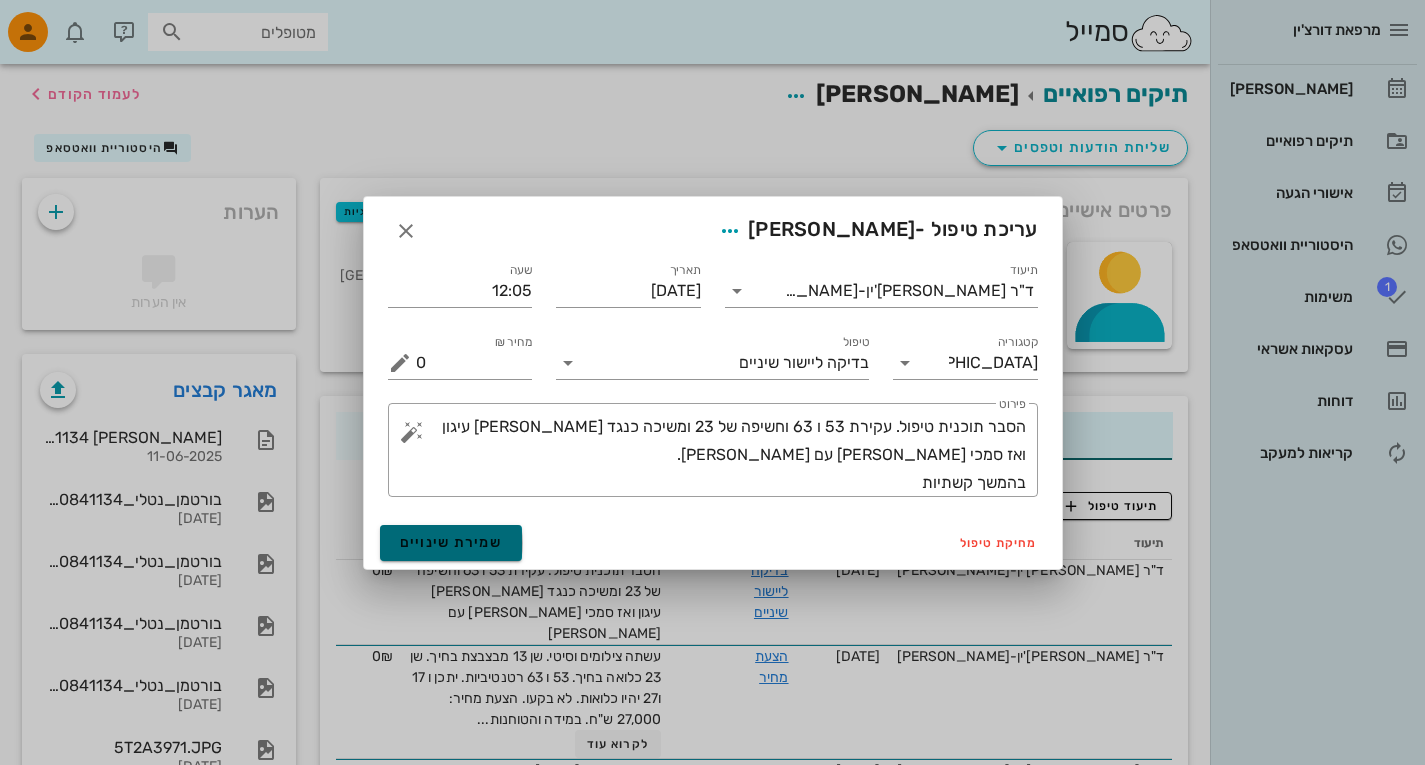 click on "שמירת שינויים" at bounding box center [451, 542] 